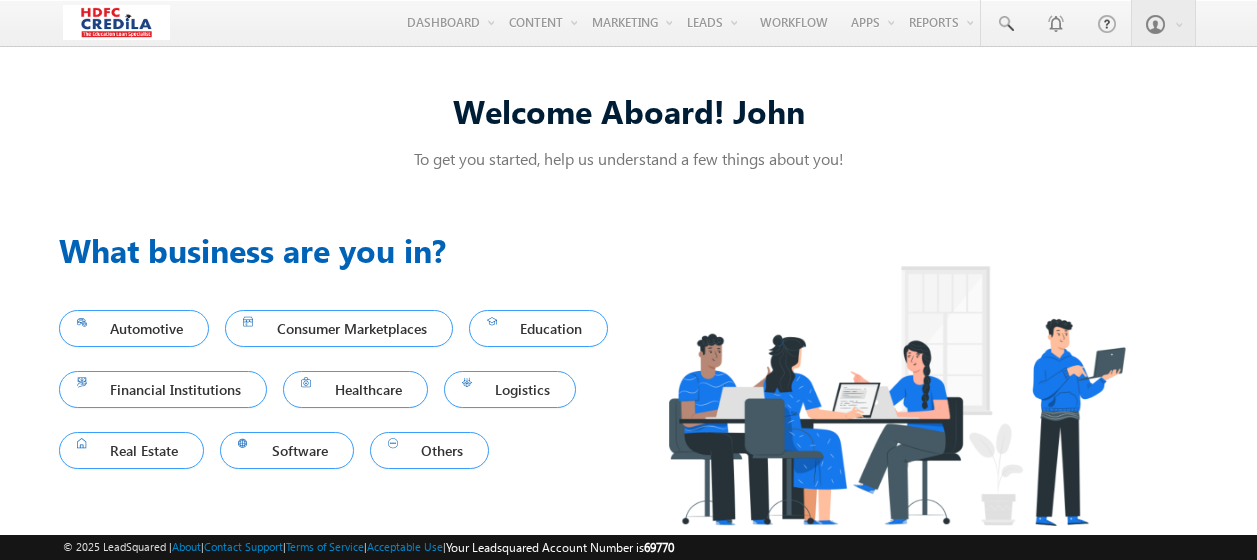 scroll, scrollTop: 0, scrollLeft: 0, axis: both 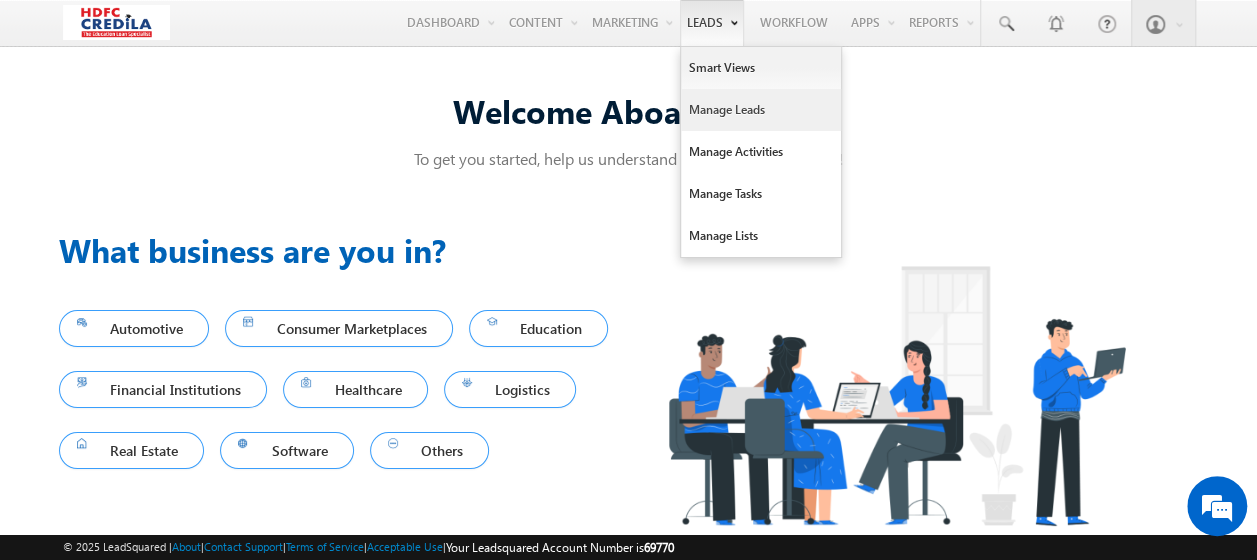 click on "Manage Leads" at bounding box center (761, 110) 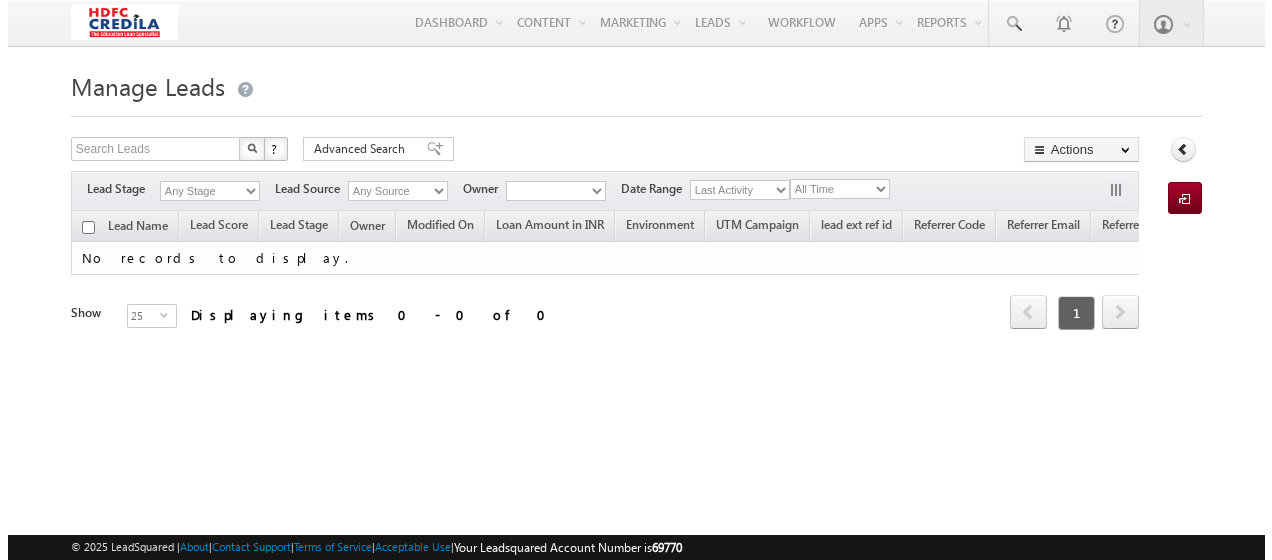 scroll, scrollTop: 0, scrollLeft: 0, axis: both 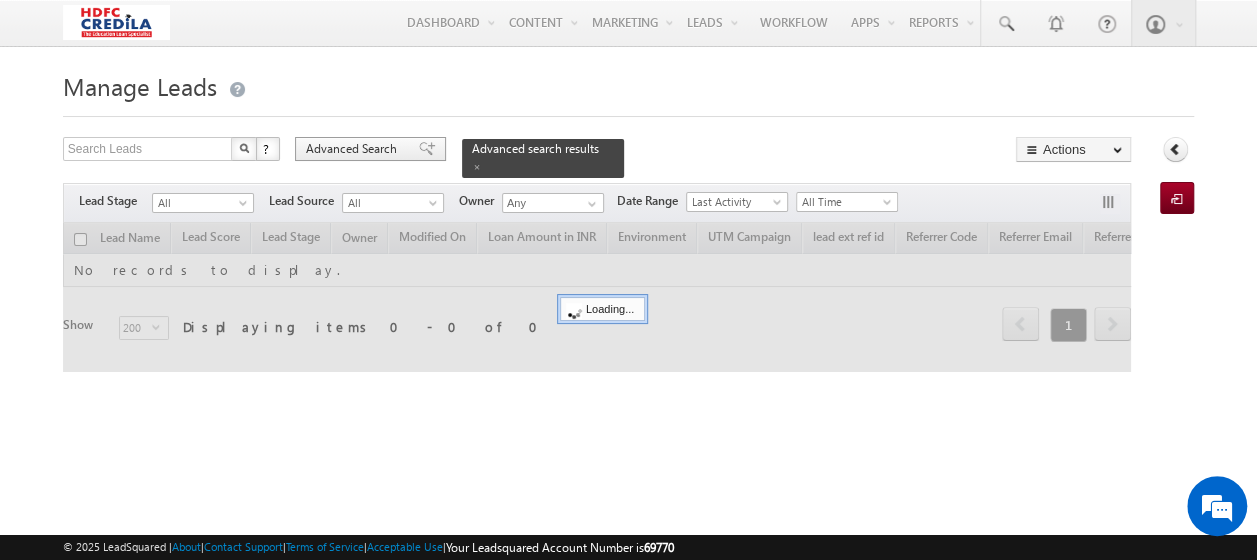 click on "Advanced Search" at bounding box center (354, 149) 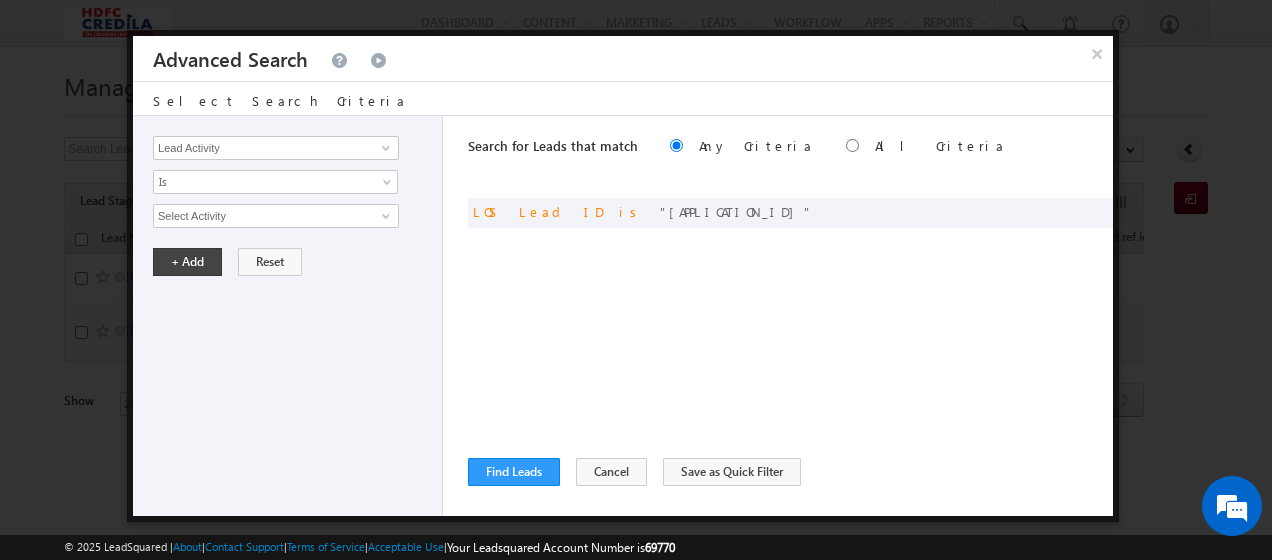 scroll, scrollTop: 0, scrollLeft: 0, axis: both 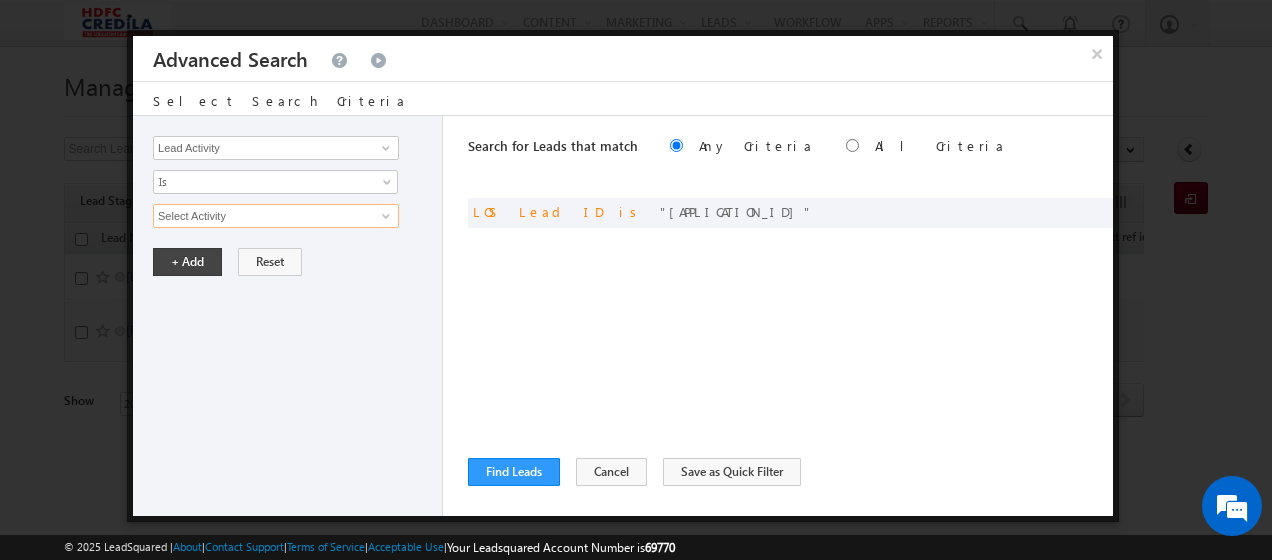 click on "Select Activity" at bounding box center [276, 216] 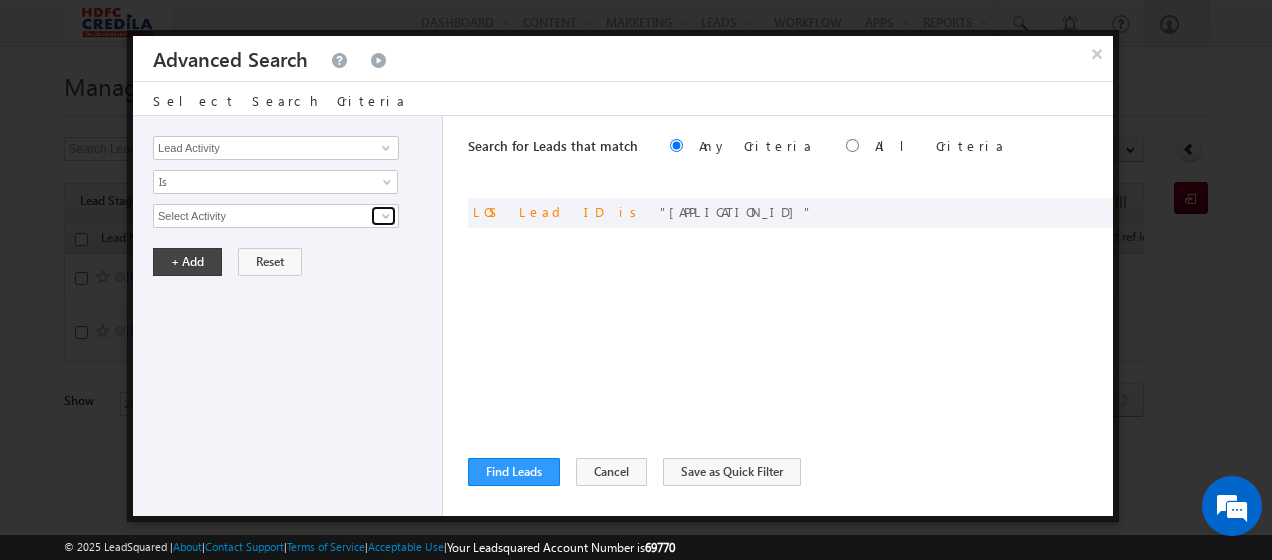 click at bounding box center (386, 216) 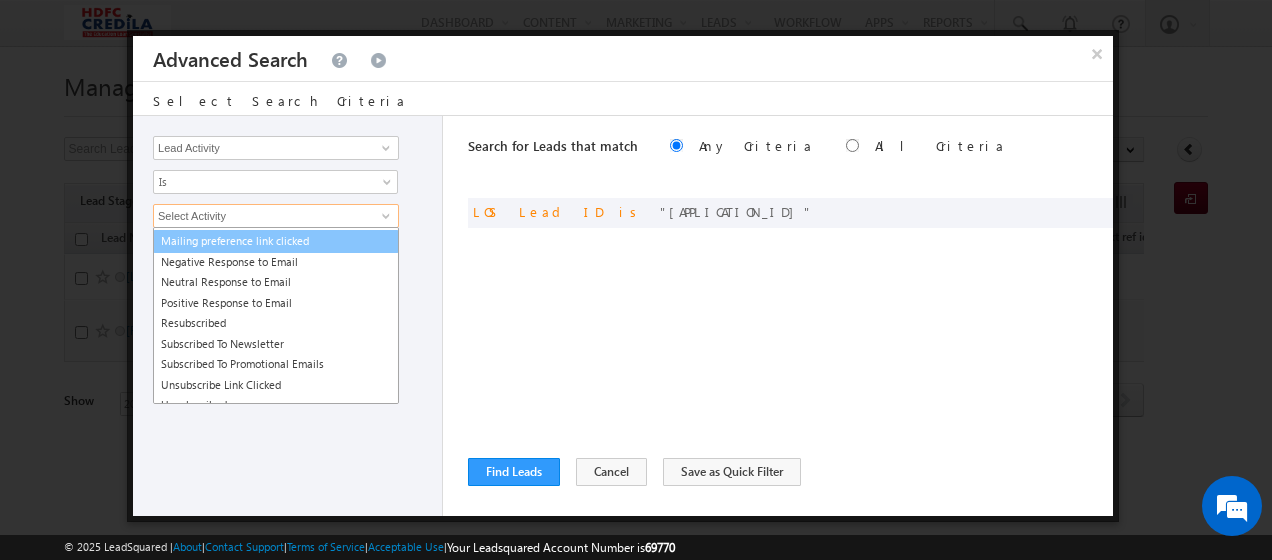scroll, scrollTop: 180, scrollLeft: 0, axis: vertical 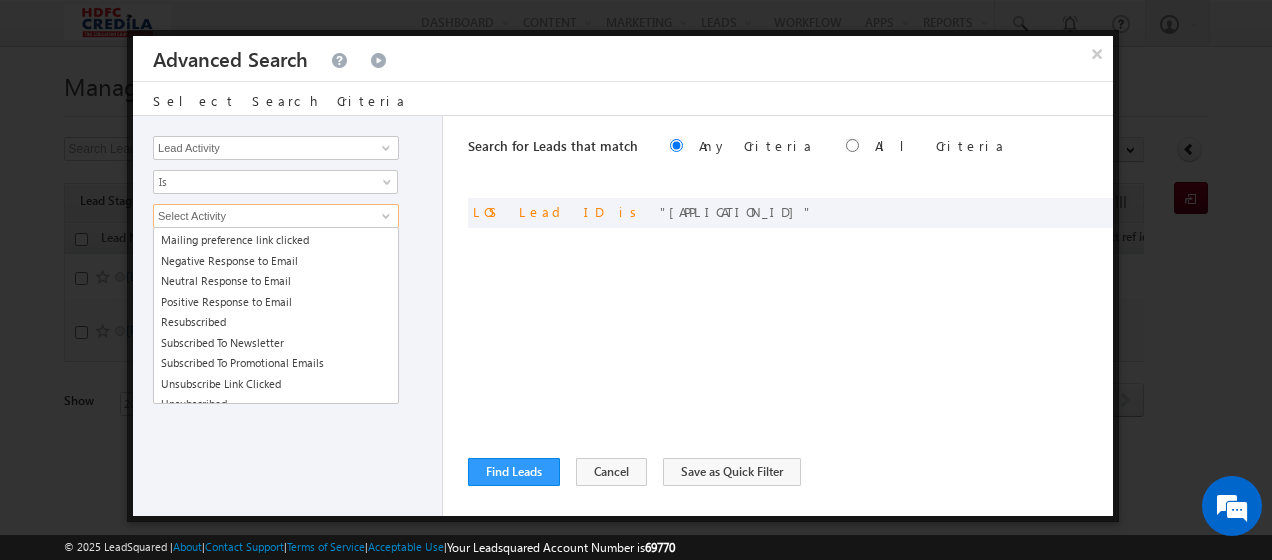 paste on "991348" 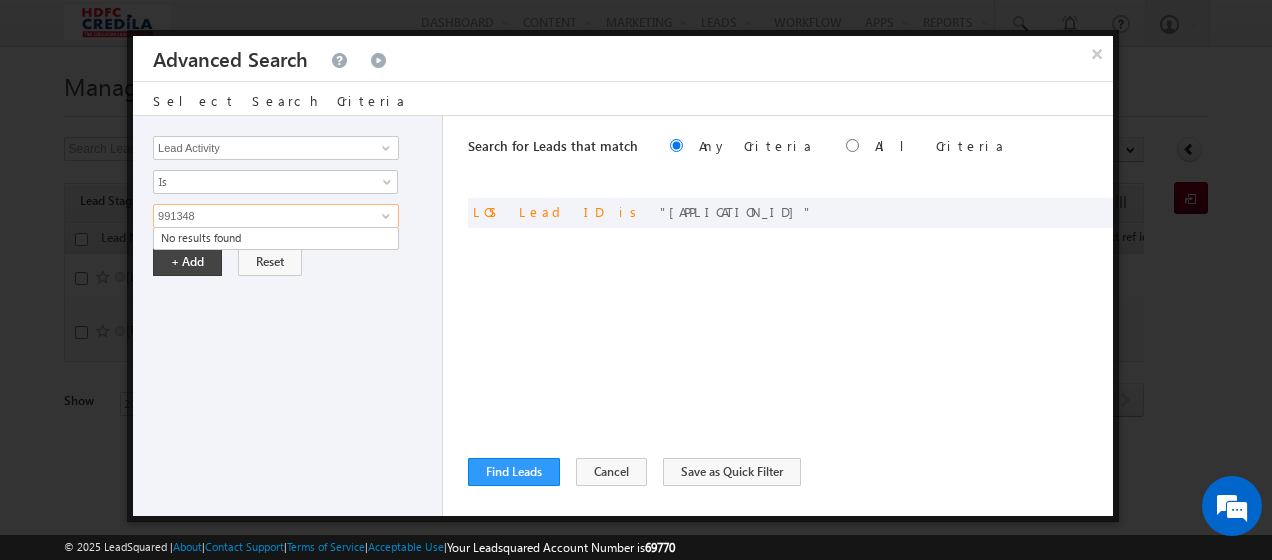 scroll, scrollTop: 0, scrollLeft: 0, axis: both 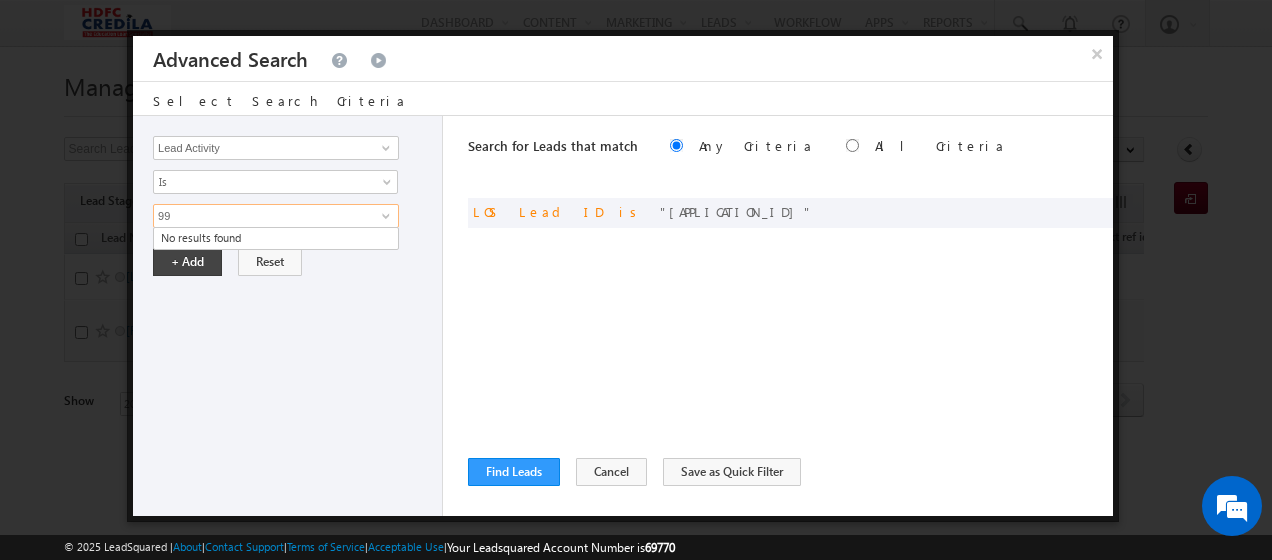 type on "9" 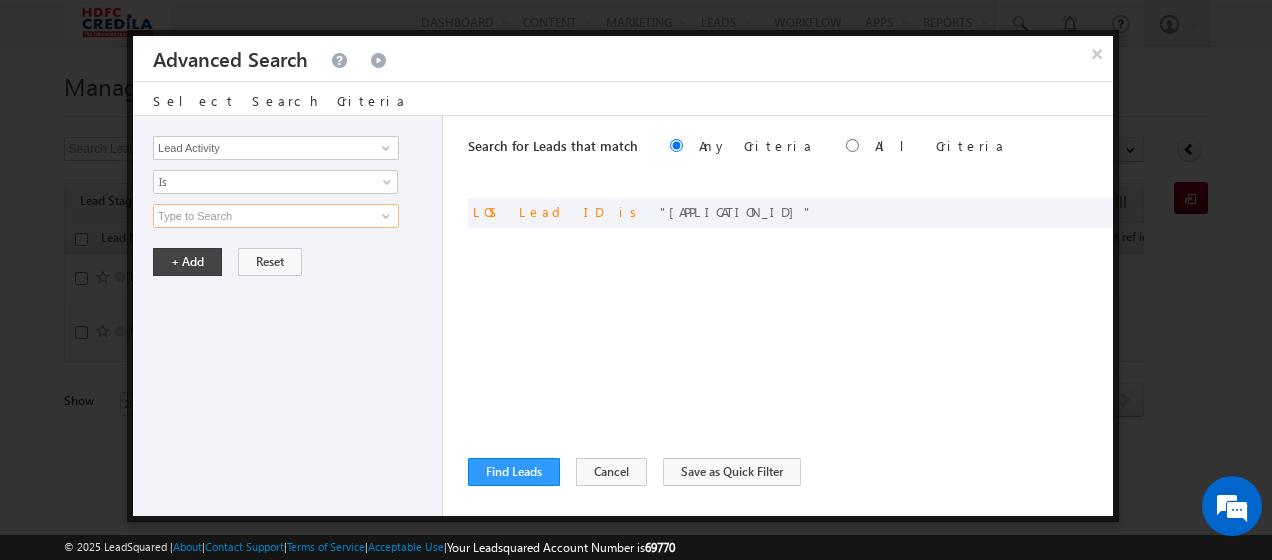click at bounding box center (276, 216) 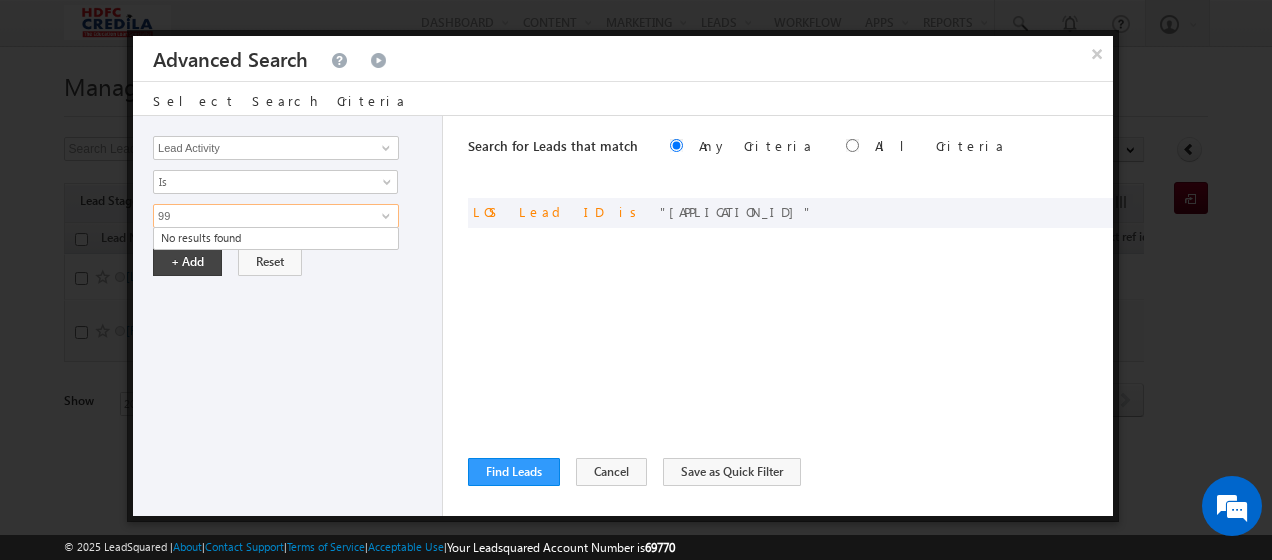 type on "9" 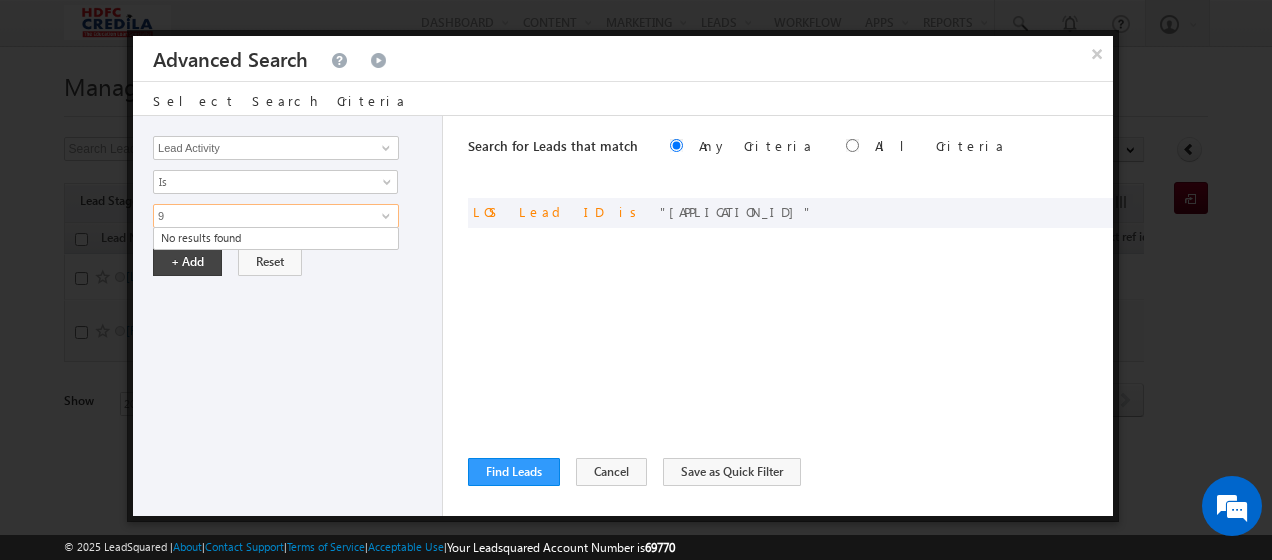 type 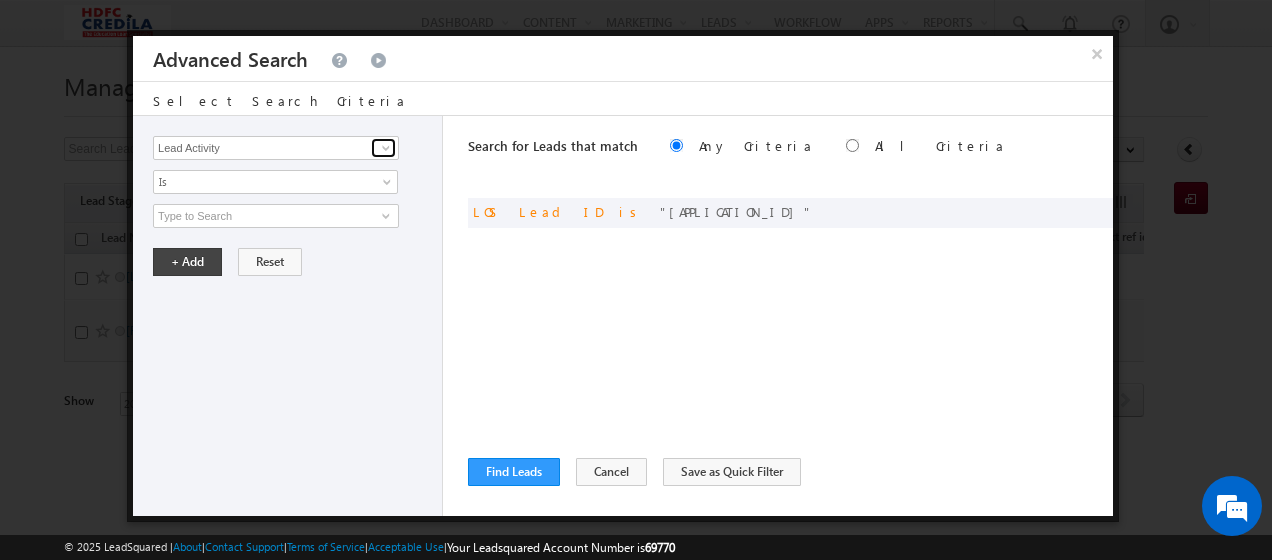 click at bounding box center [383, 148] 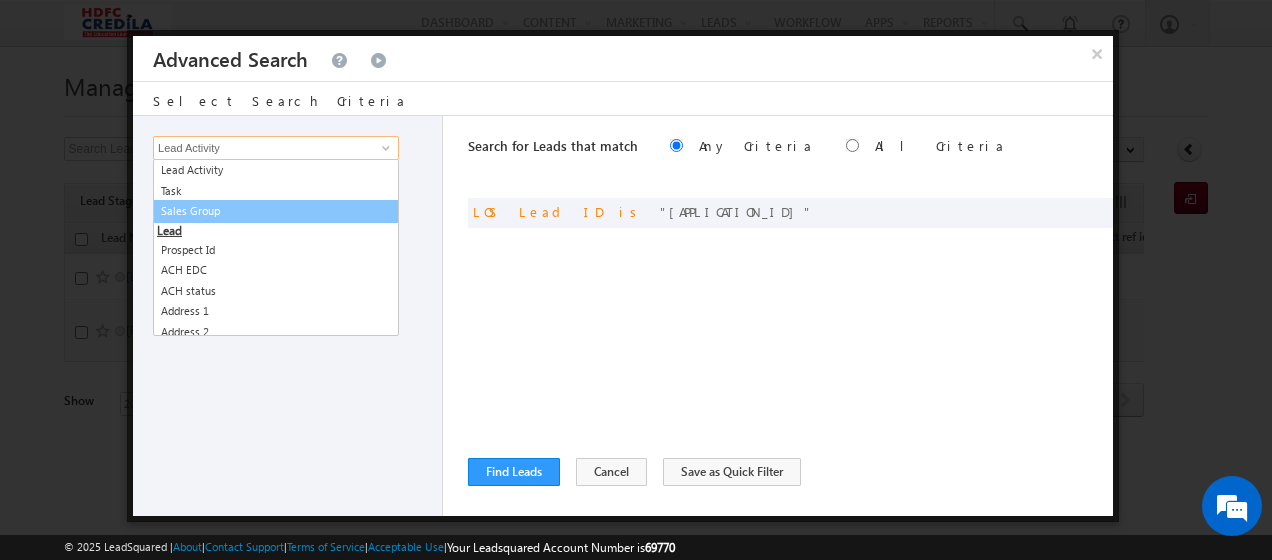 scroll, scrollTop: 8, scrollLeft: 0, axis: vertical 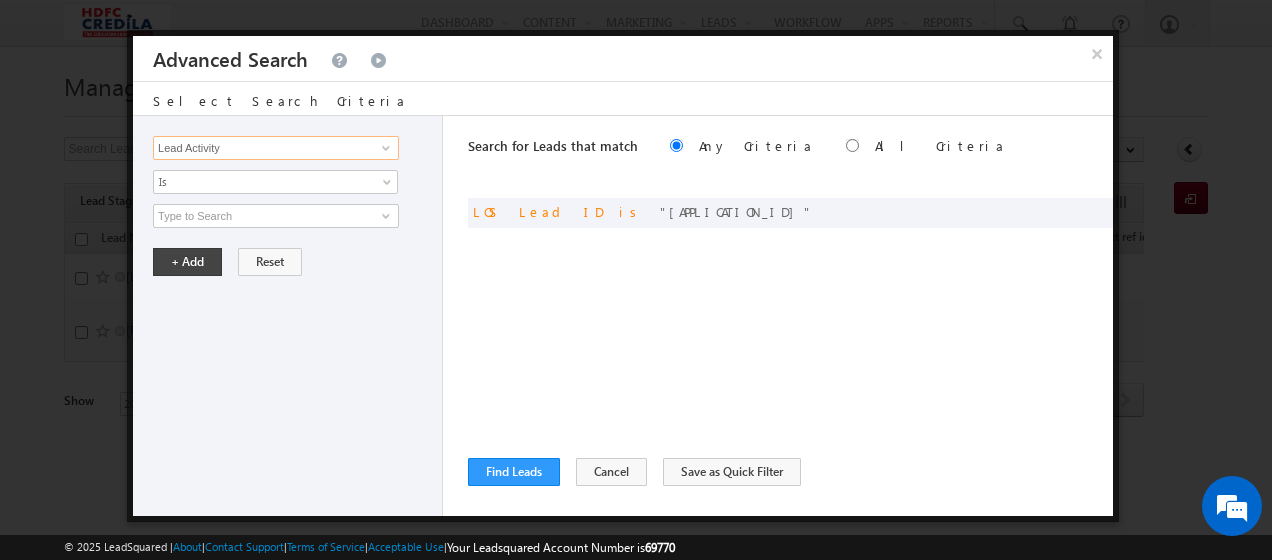 click on "Lead Activity" at bounding box center [276, 148] 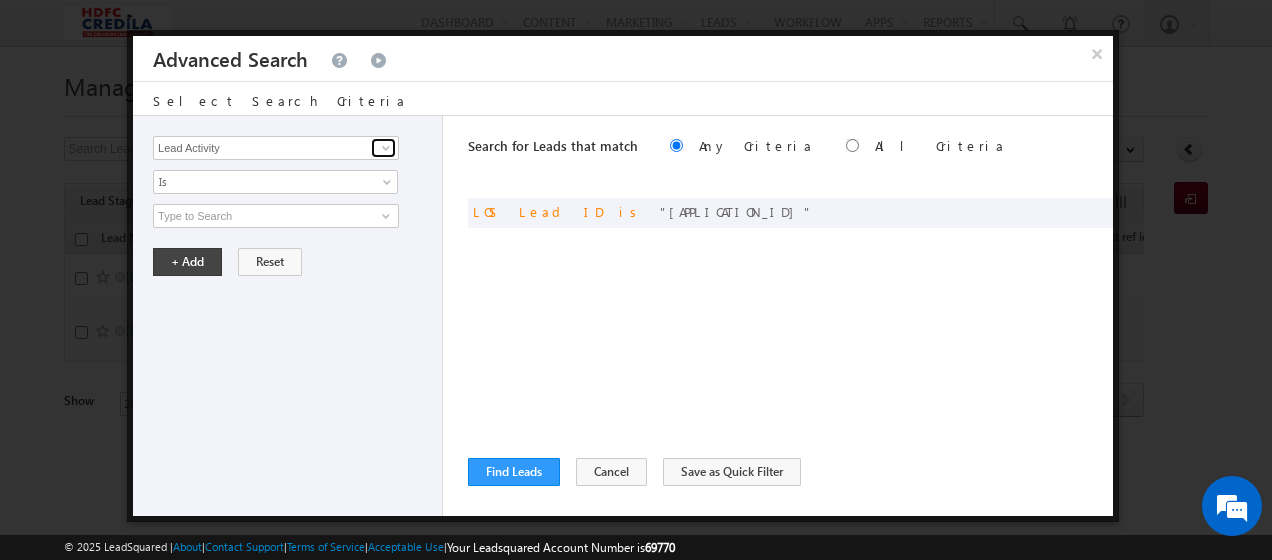 click at bounding box center (386, 148) 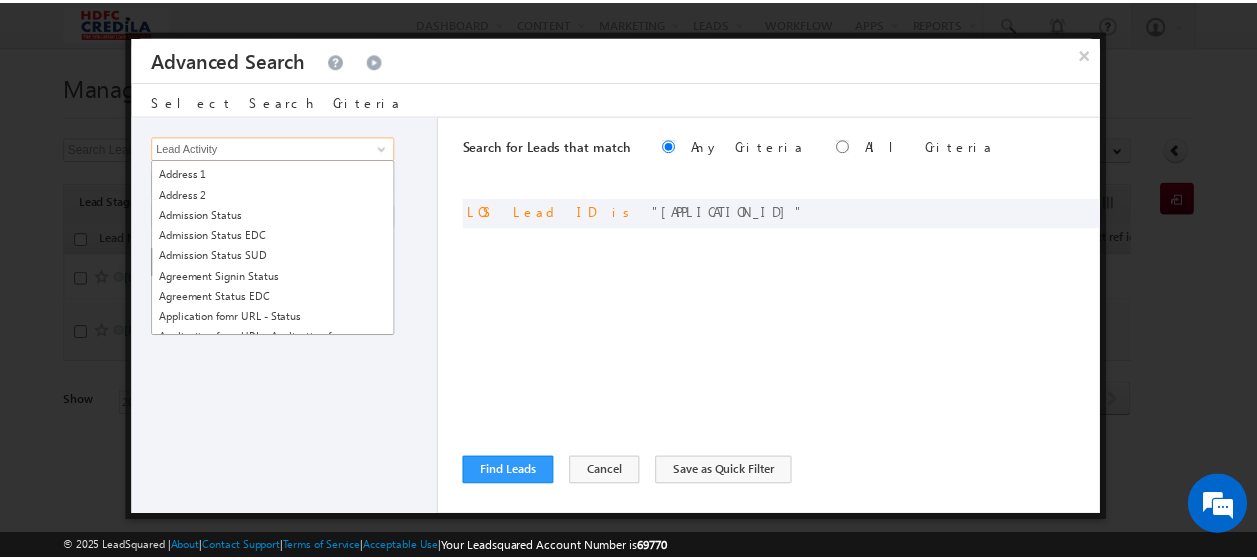 scroll, scrollTop: 0, scrollLeft: 0, axis: both 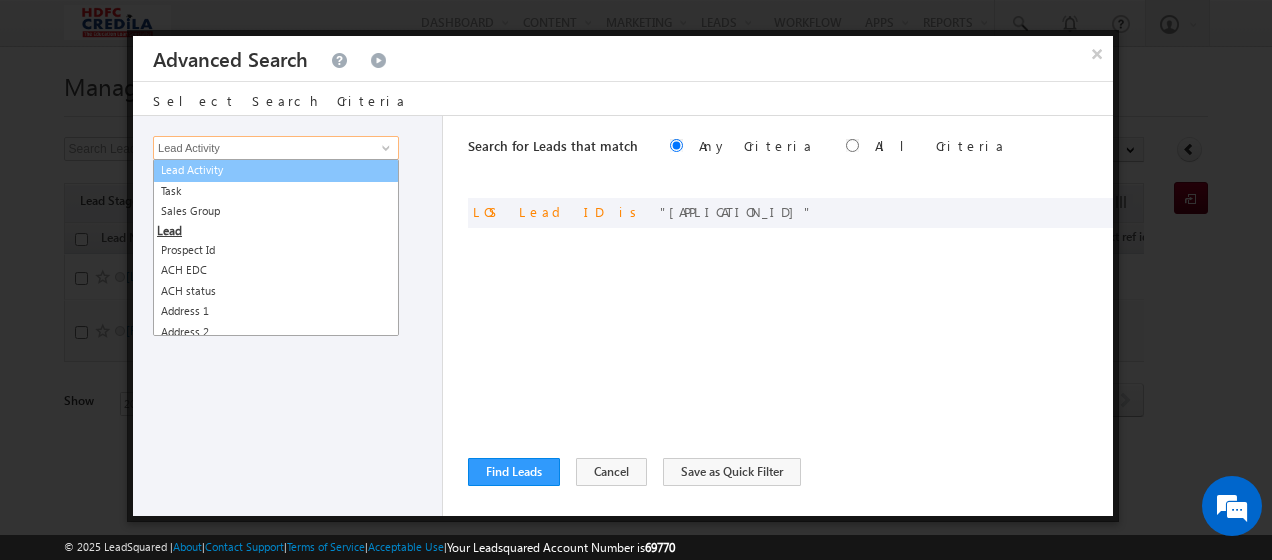 click on "Lead Activity" at bounding box center (276, 170) 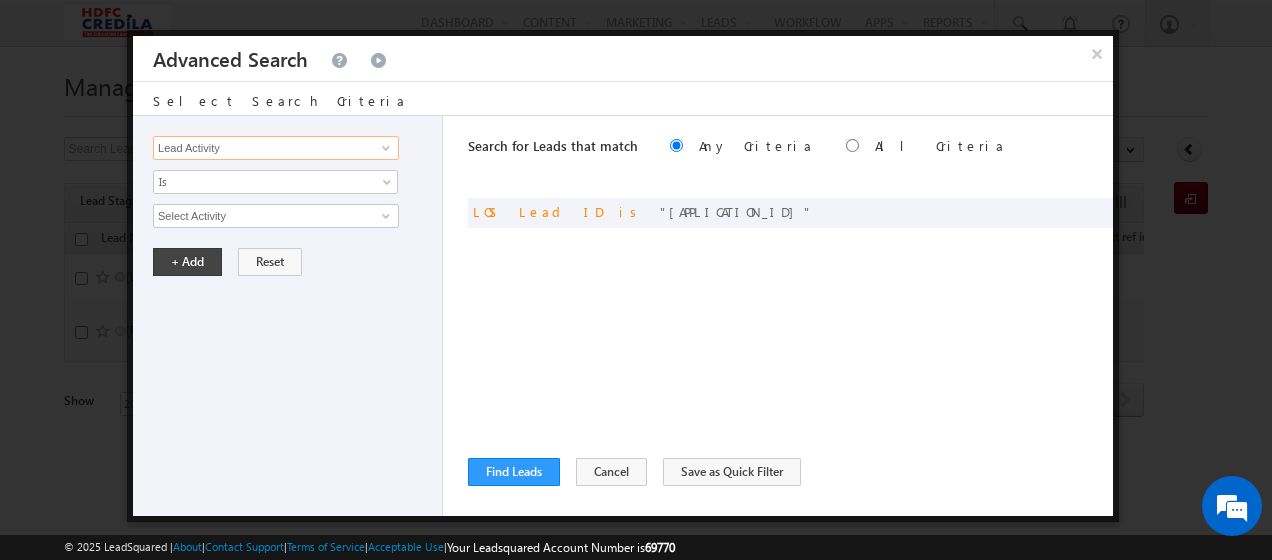 click on "Lead Activity" at bounding box center [276, 148] 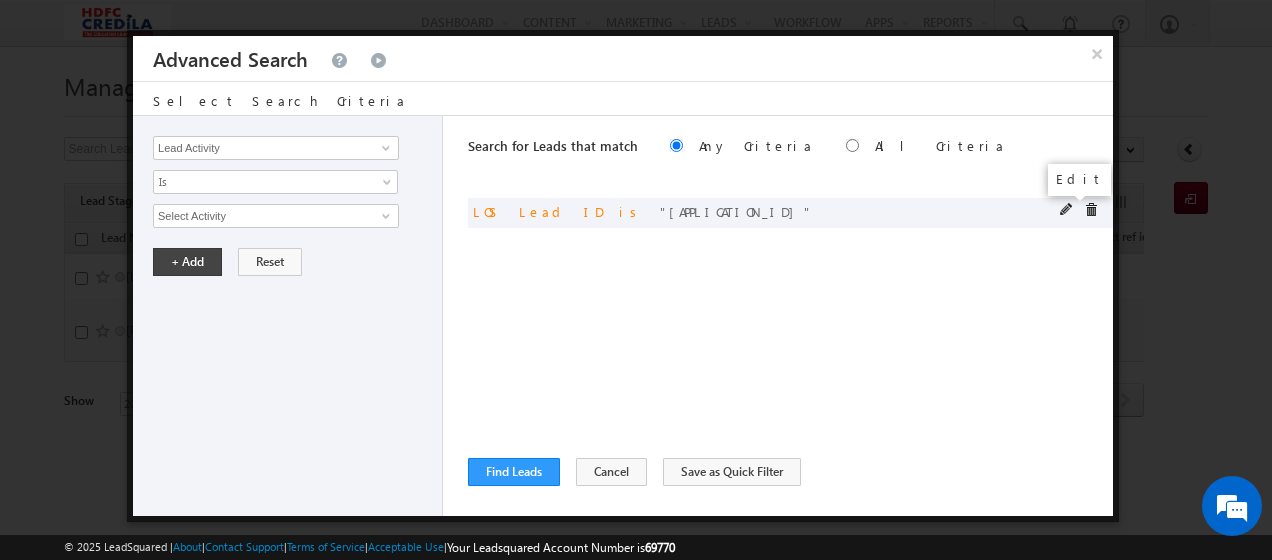 click at bounding box center [1067, 210] 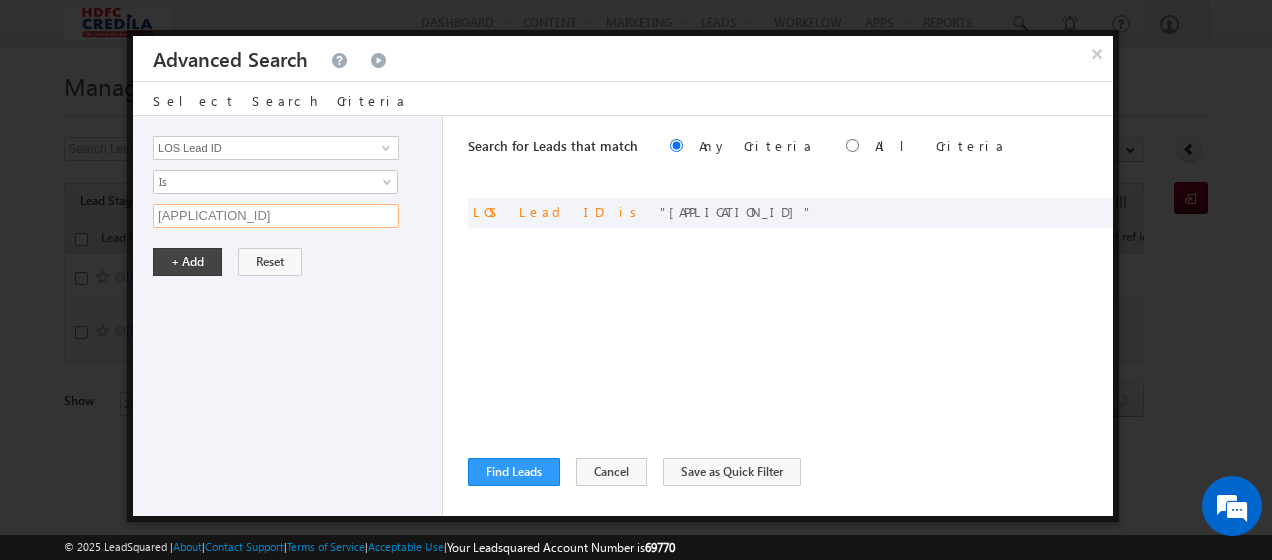 click on "L250602000023" at bounding box center (276, 216) 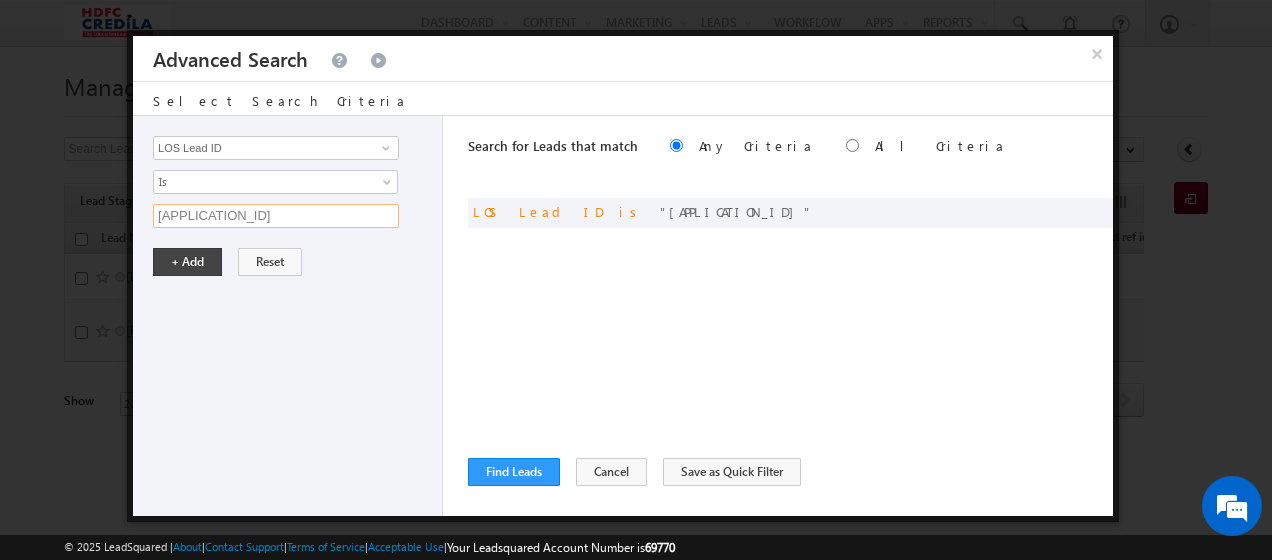 click on "L250602000023" at bounding box center (276, 216) 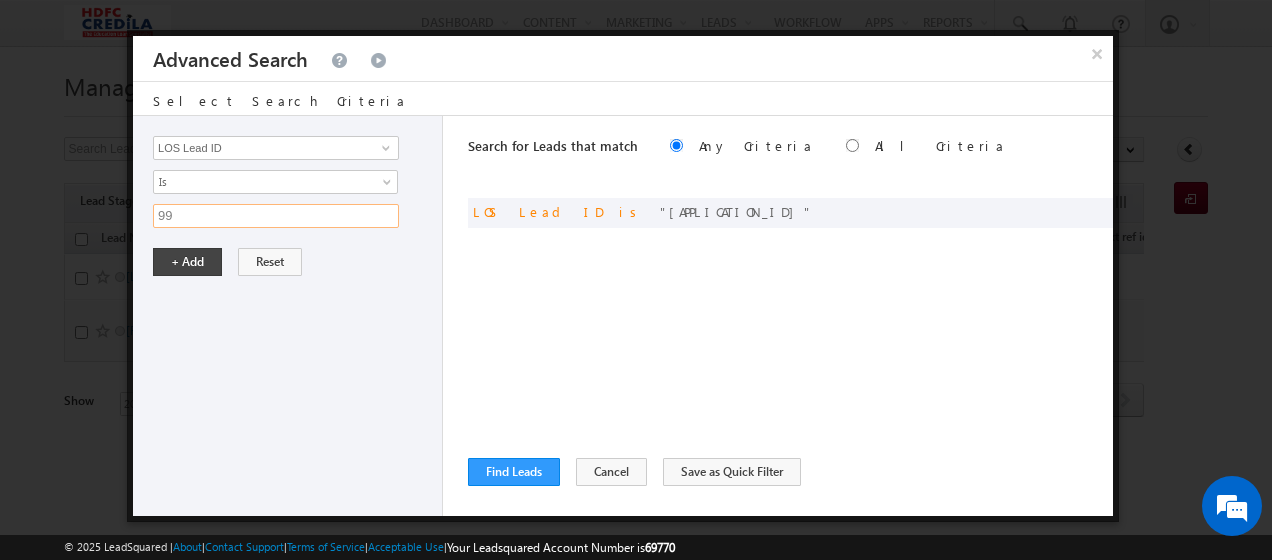 type on "9" 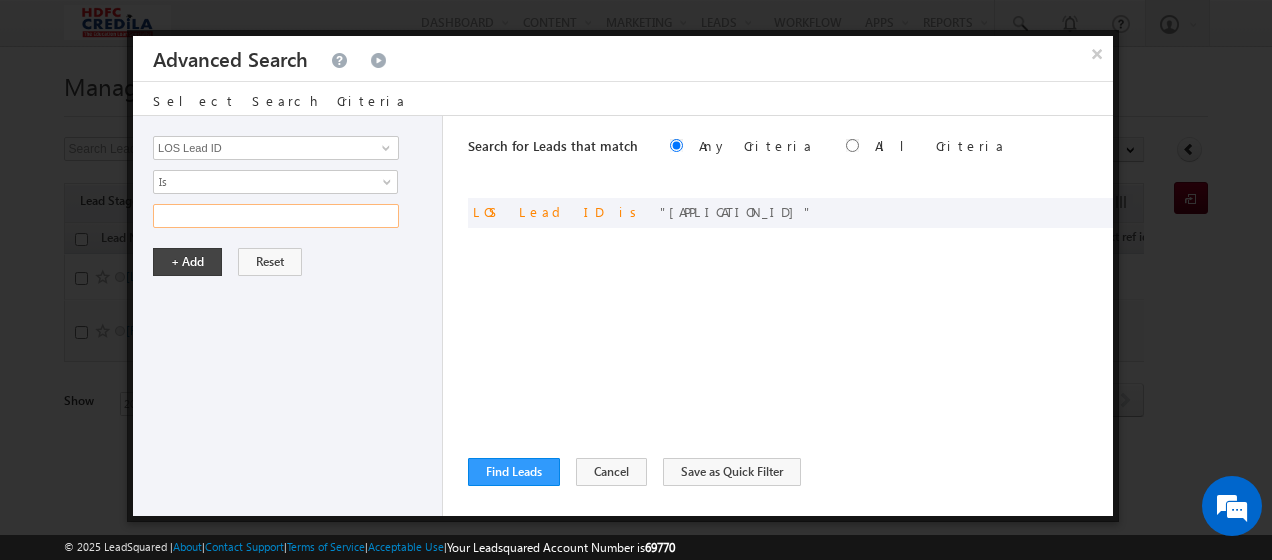 paste on "L250205000002" 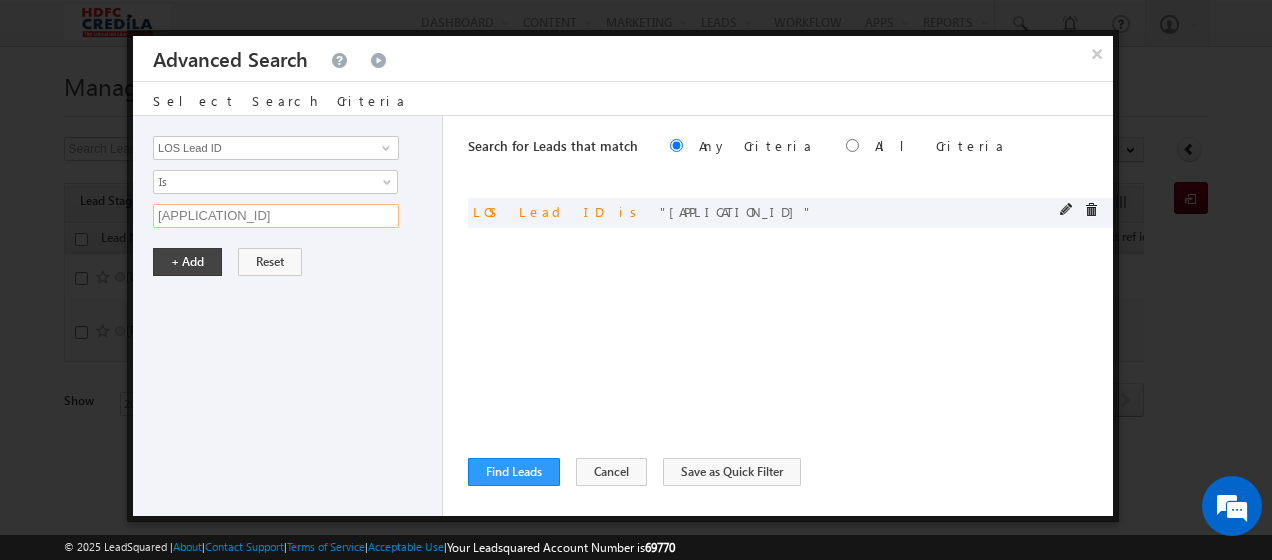 type on "L250205000002" 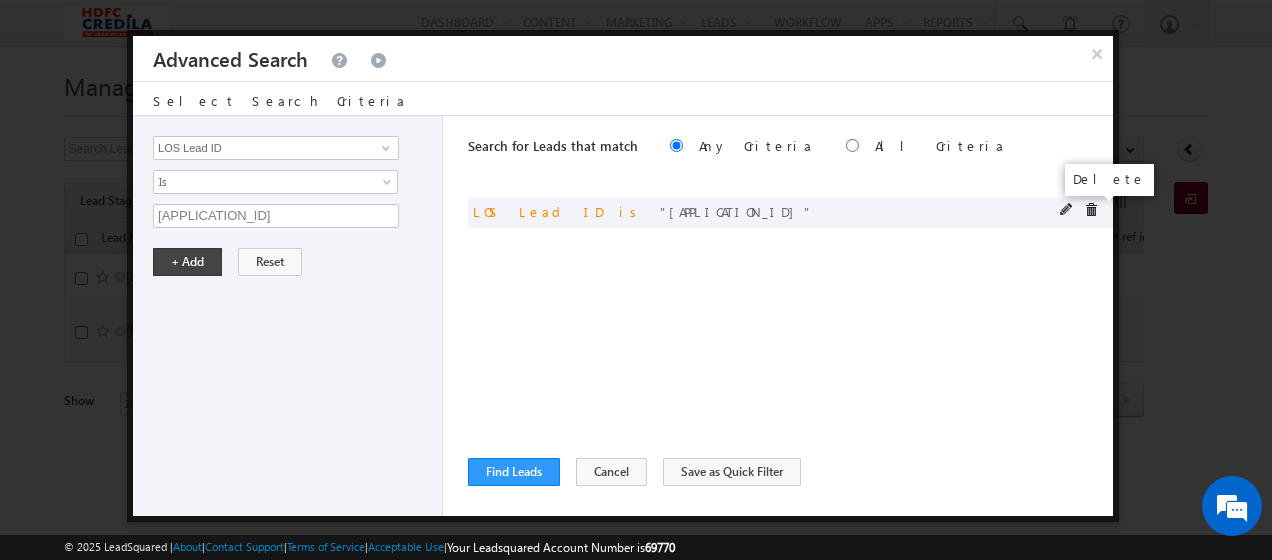click at bounding box center [1091, 210] 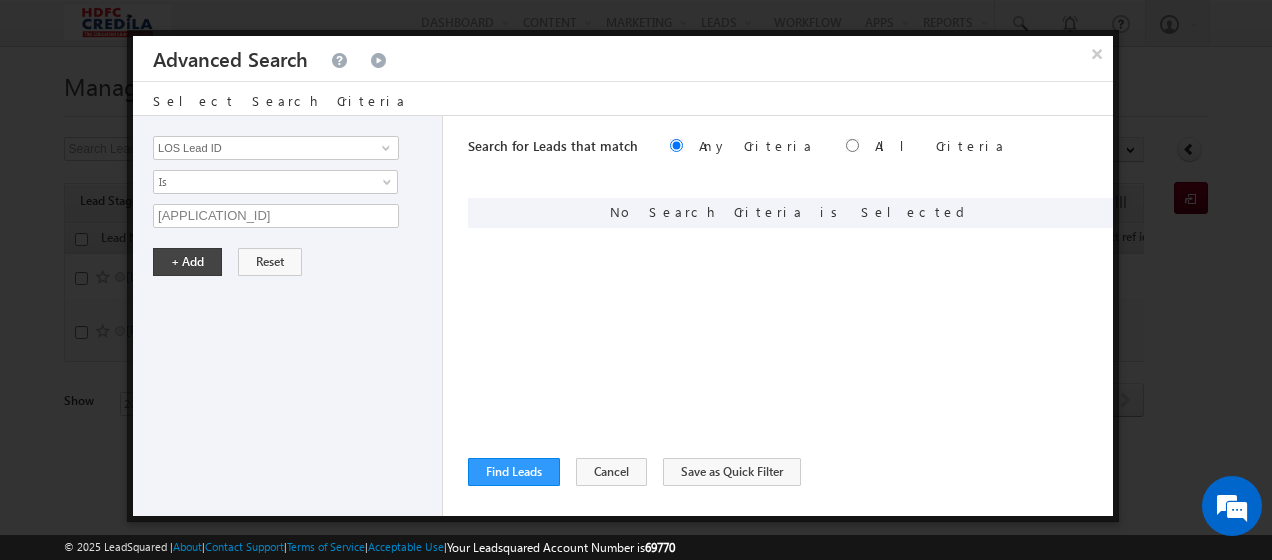 click on "Lead Activity Task Sales Group  Prospect Id ACH EDC ACH status Address 1 Address 2 Admission Status Admission Status EDC Admission Status SUD Agreement Signin Status Agreement Status EDC Application fomr URL - Status Application fomr URL - Application form Application fomr URL - ID Application ID Application Number Call Disposition Call Sub Disposition Can Offer Collateral Security Cersai status City Company Consent Consent to Communicate Conversion Referrer URL Country Country of Study Course Type Created By Id Created On Current Opt In Status Do Not Call Do Not Email Do Not SMS Do Not Track DRF Status DRF Submission EDC Email Employment FI EDC Employment FI Verification Engagement Score Environment Error for Phone Call Error for Phone Call Sales Error PhoneCall Expected Disbursement date Follow Up Required for SUD Incoming Lead Stage Insurance application status Insurance Application Submission EDC Is Portal User Job Title KYC EDC KYC status Last Activity Last Activity Date" at bounding box center (288, 316) 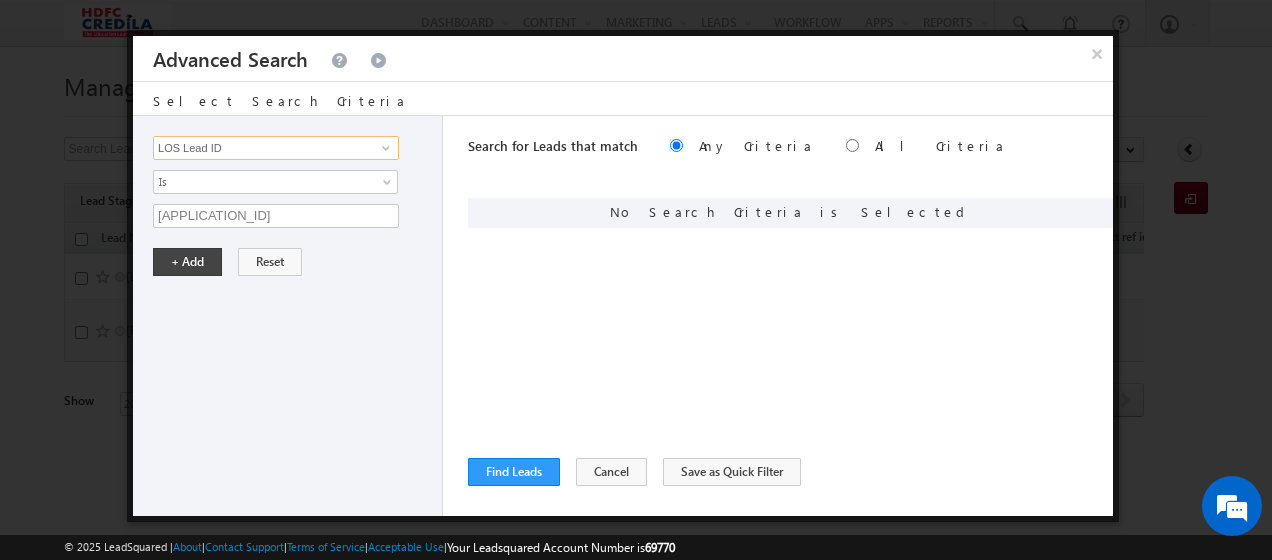click on "LOS Lead ID" at bounding box center (276, 148) 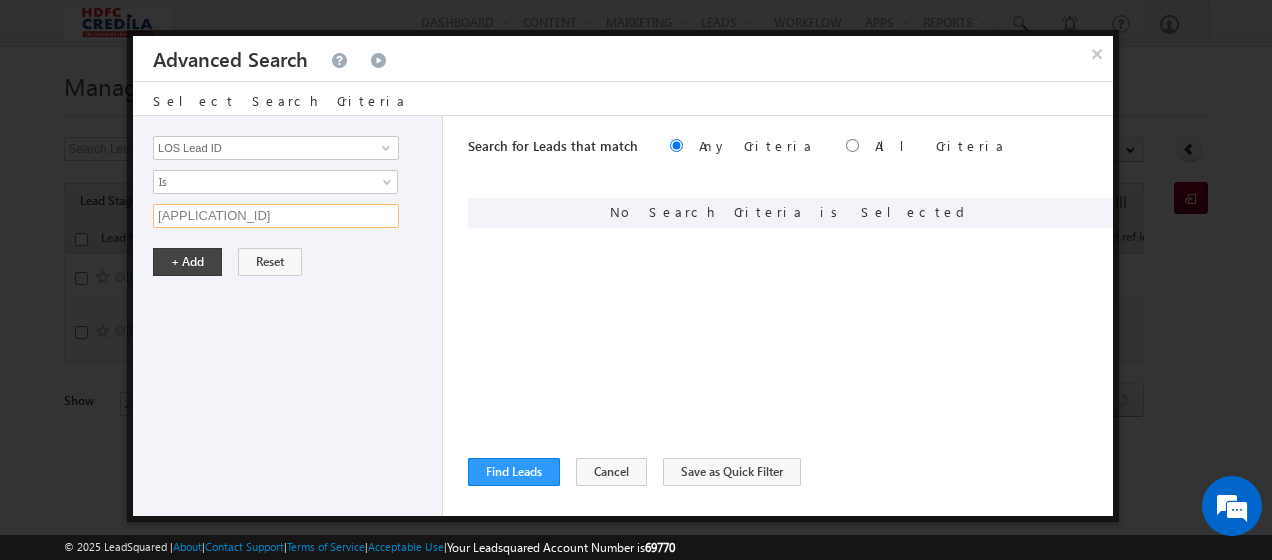 click on "L250205000002" at bounding box center [276, 216] 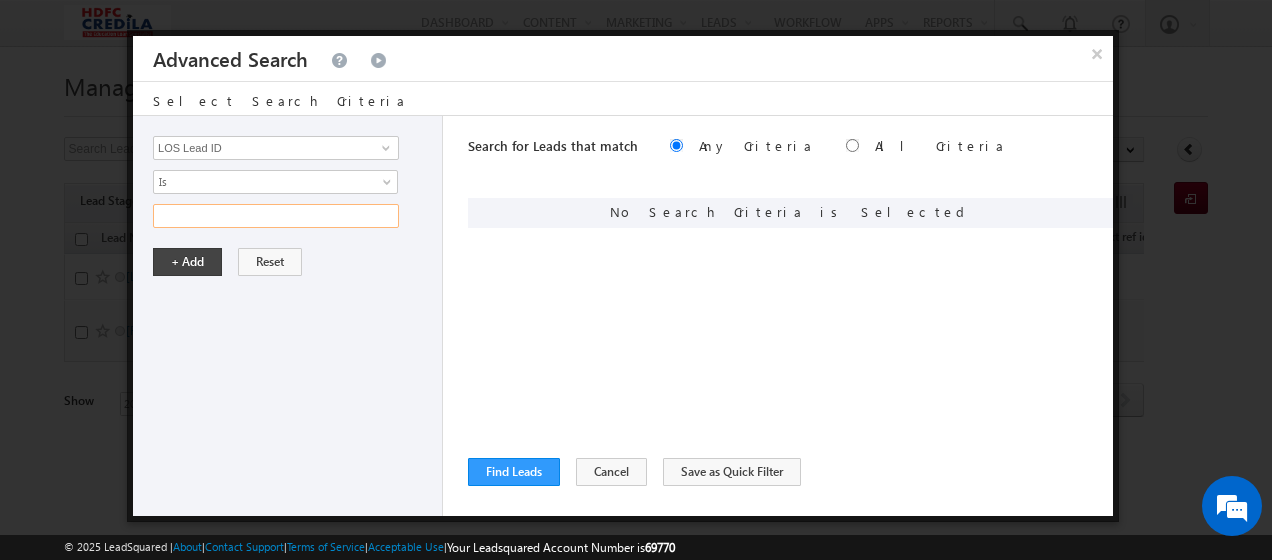 paste on "L250205000002" 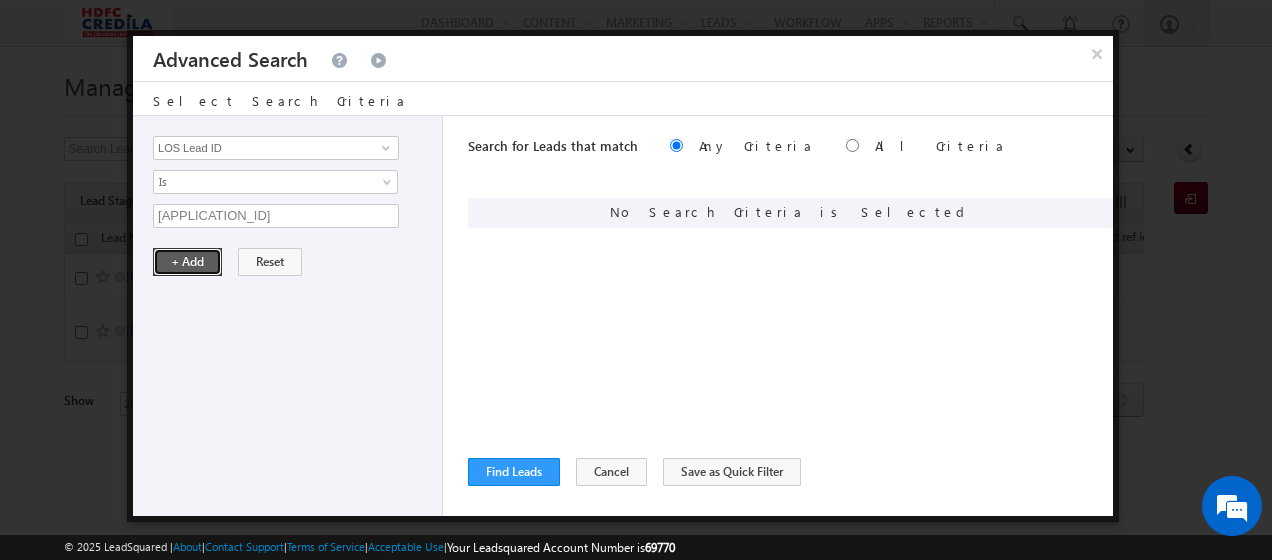 click on "+ Add" at bounding box center (187, 262) 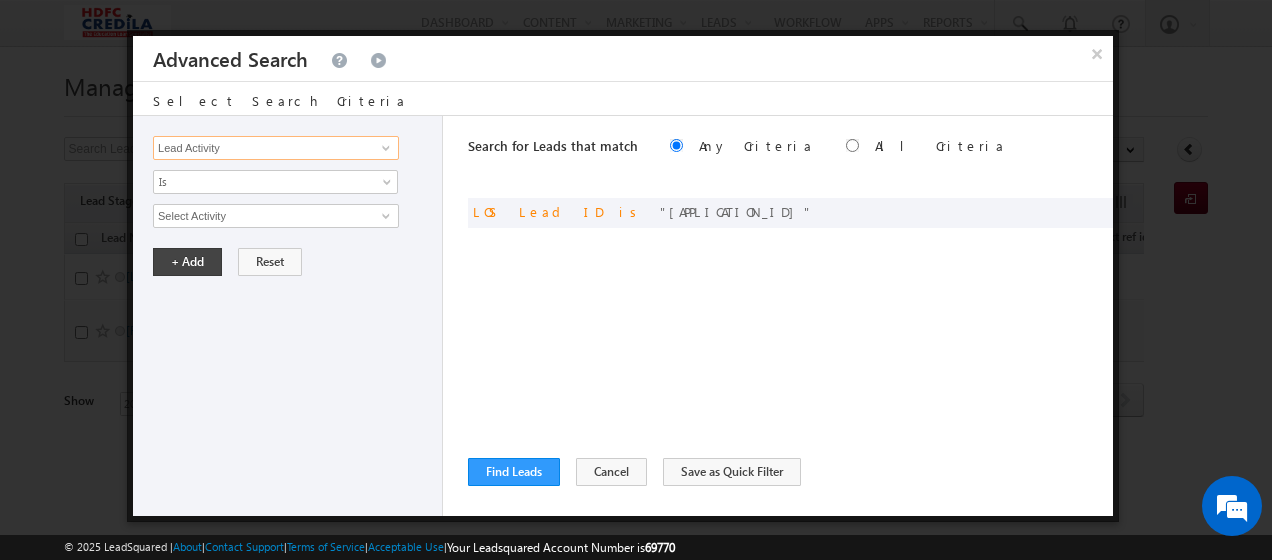 click on "Lead Activity" at bounding box center [276, 148] 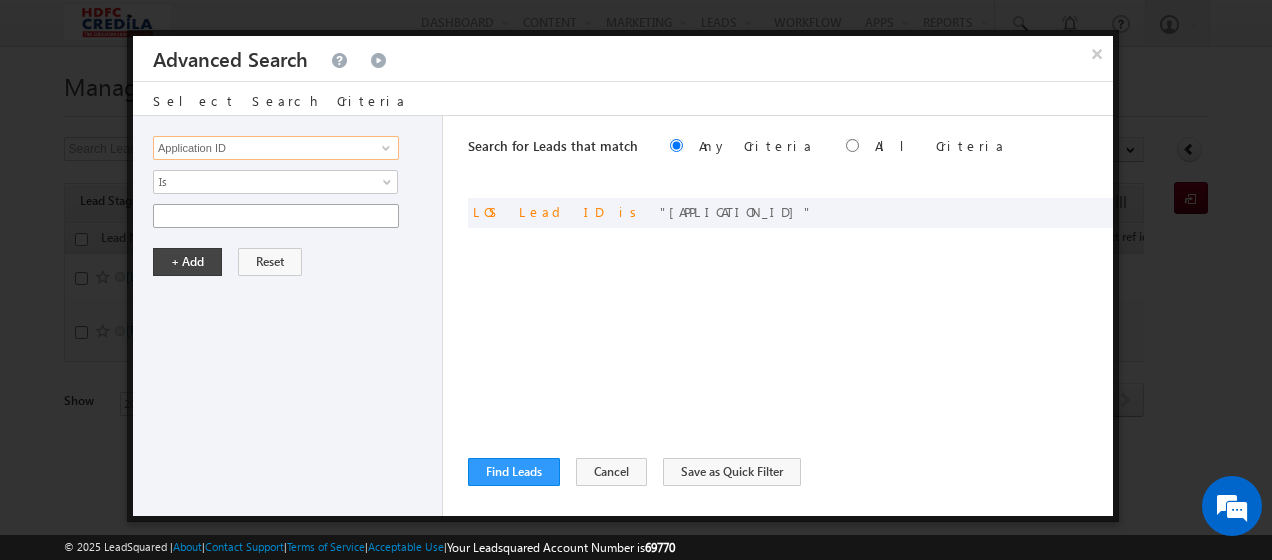 type on "Application ID" 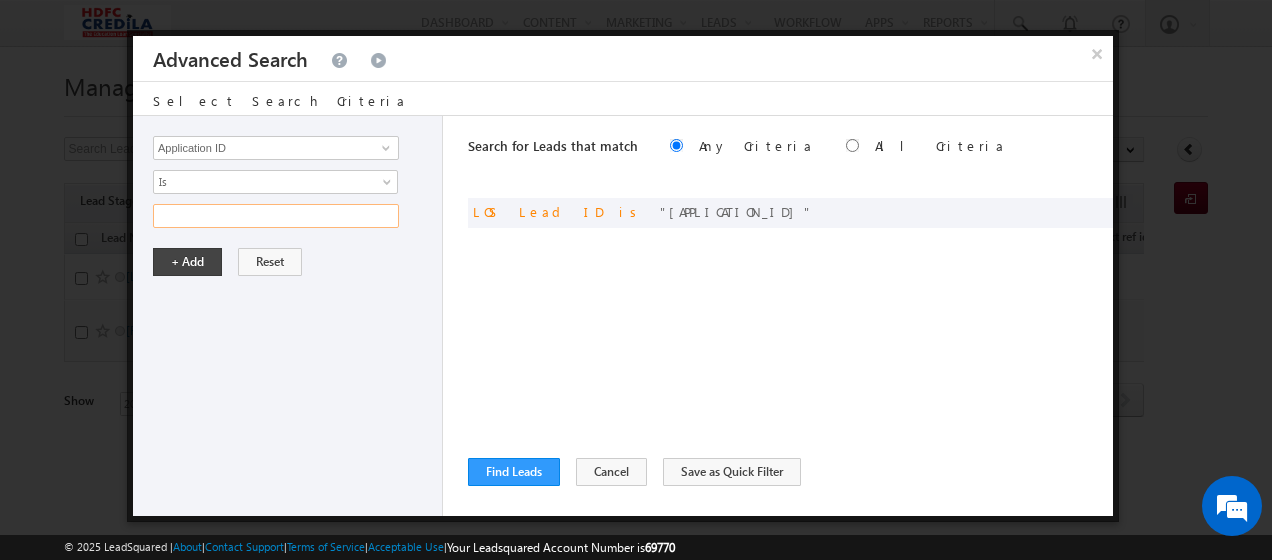 click at bounding box center [276, 216] 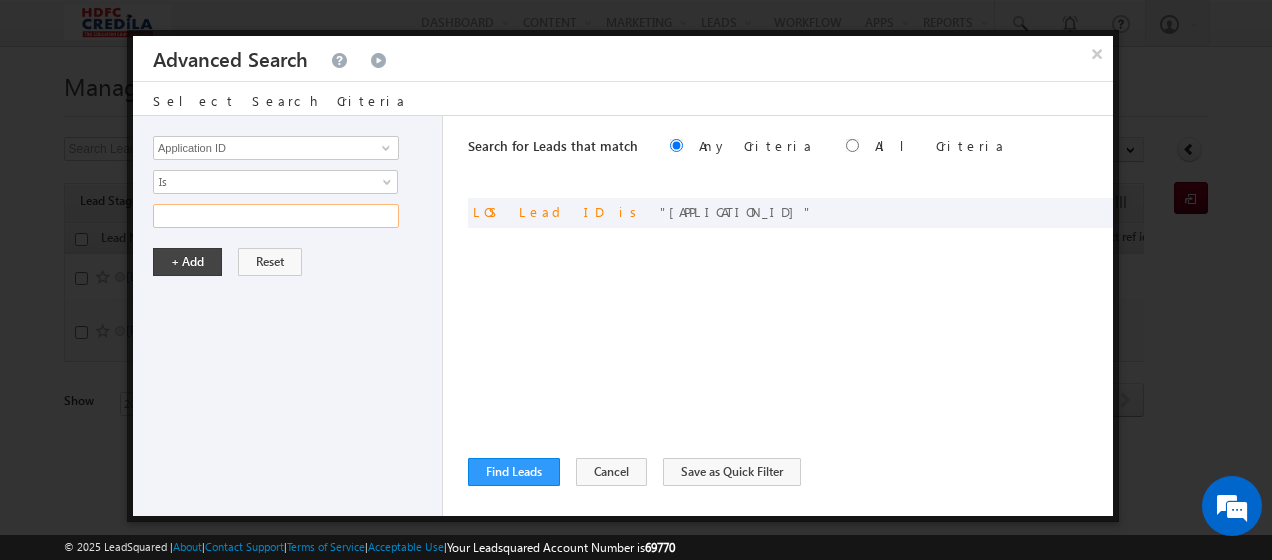 paste on "A2502055001" 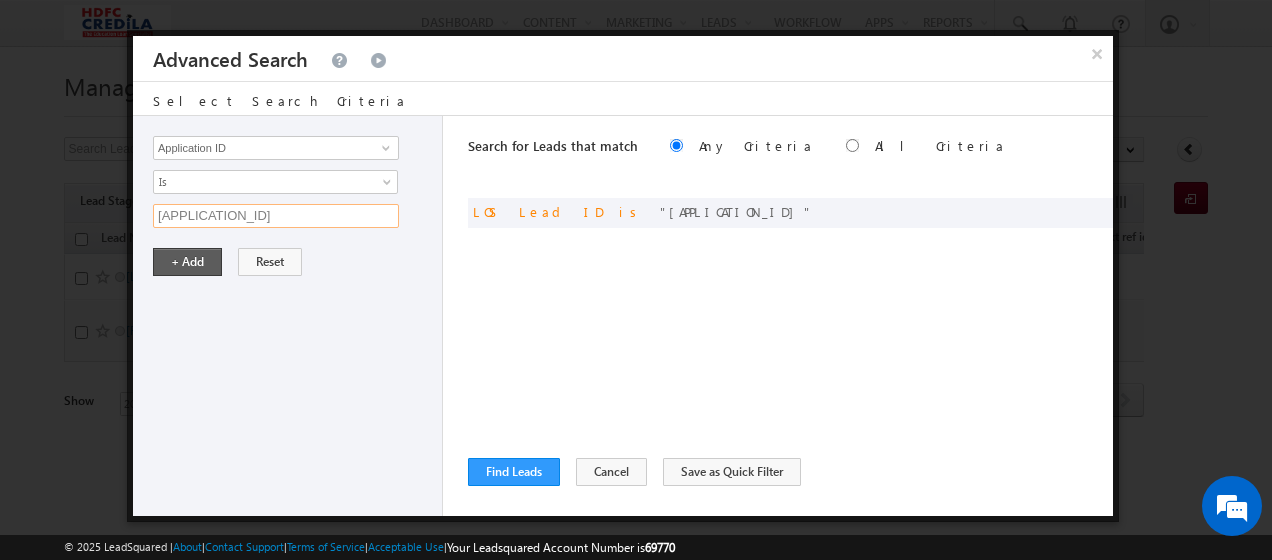 type on "A2502055001" 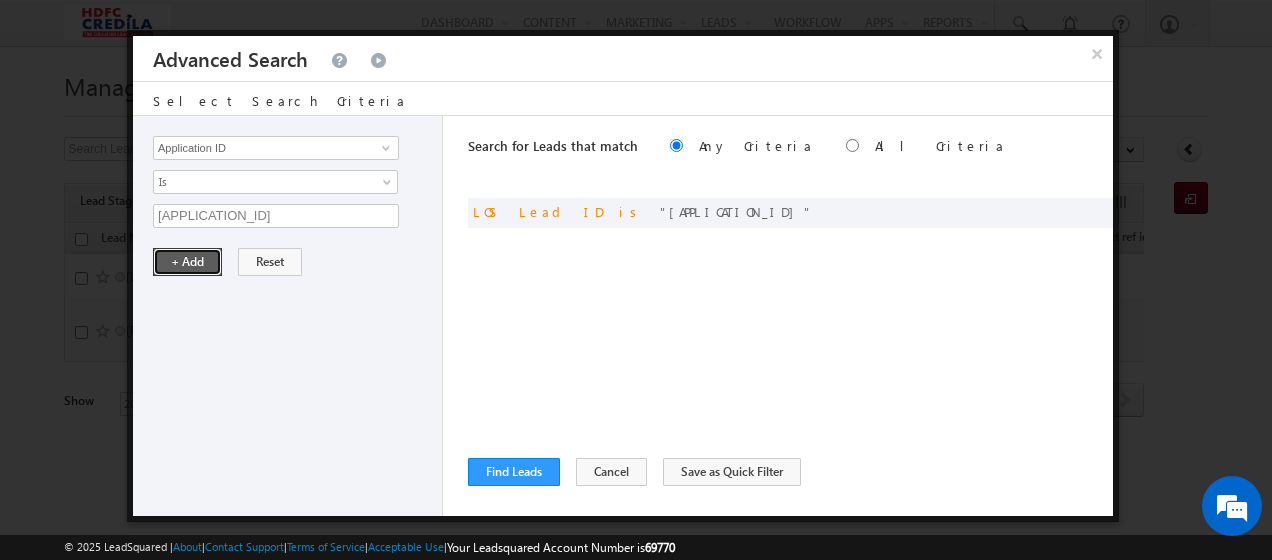 click on "+ Add" at bounding box center (187, 262) 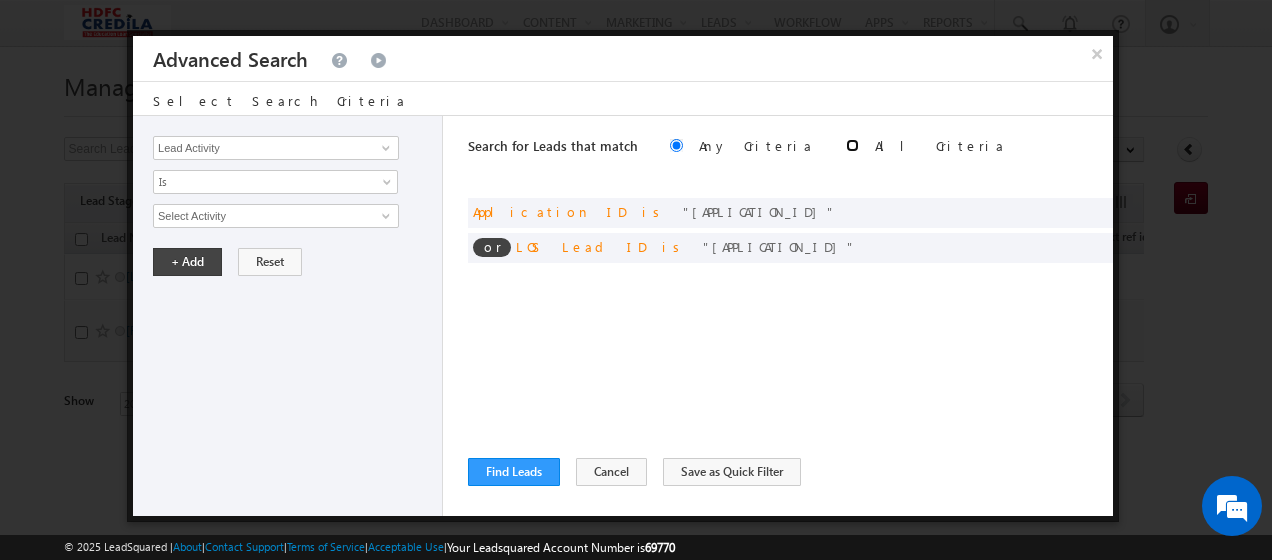 click at bounding box center [852, 145] 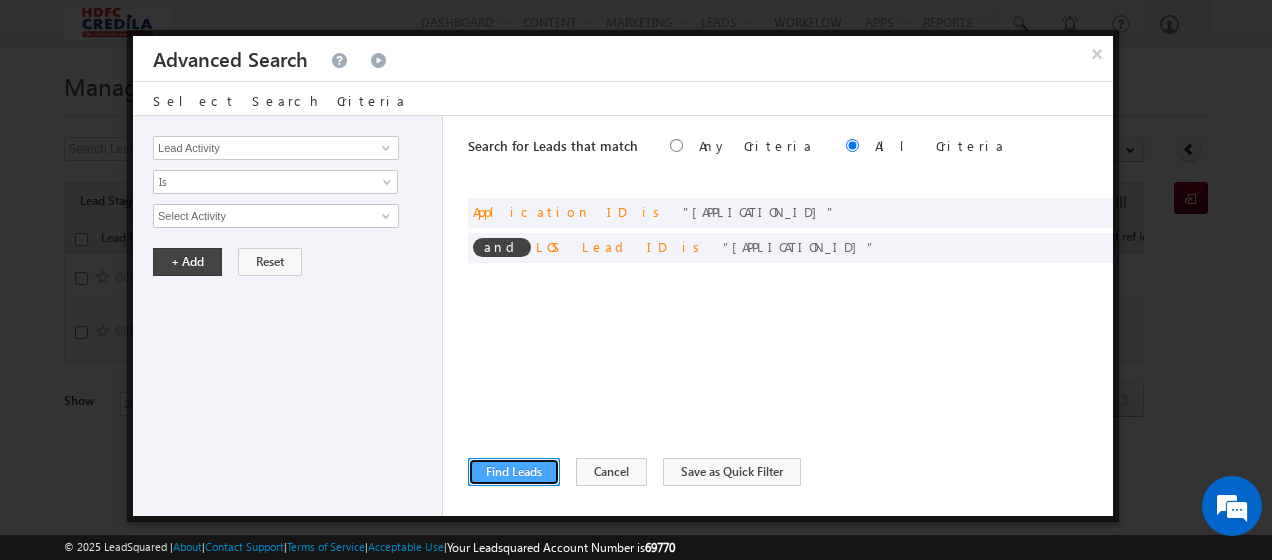 click on "Find Leads" at bounding box center [514, 472] 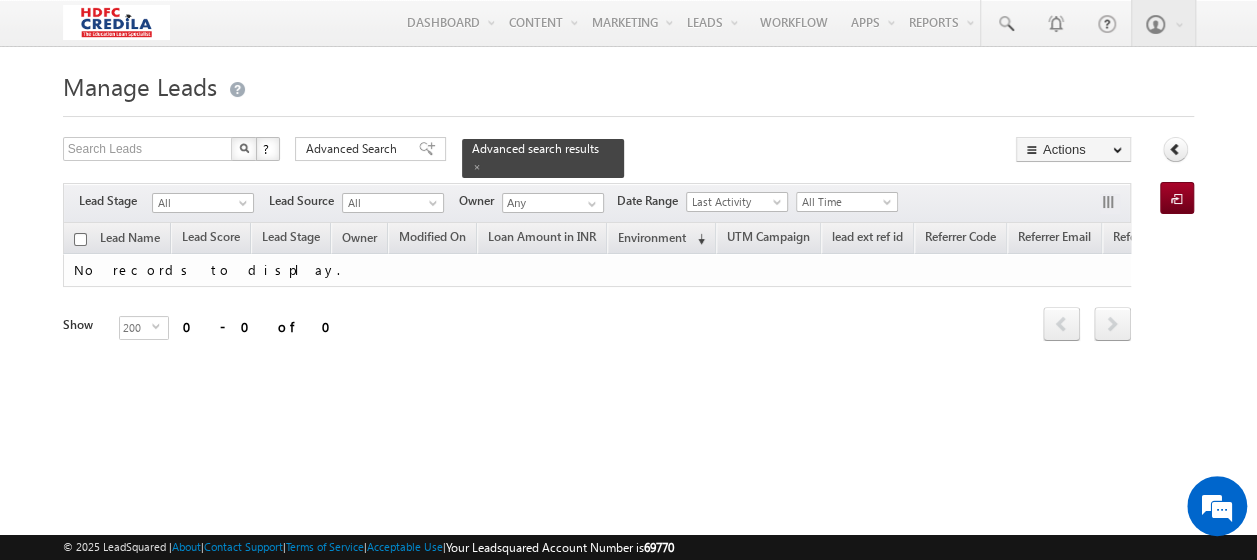 click on "Search Leads X ?   0 results found
Advanced Search
Advanced Search
Advanced search results
Actions Export Leads Reset all Filters
Actions Export Leads Bulk Update Send Email Add to List Add Activity Change Owner Change Stage Delete Merge Leads" at bounding box center (597, 157) 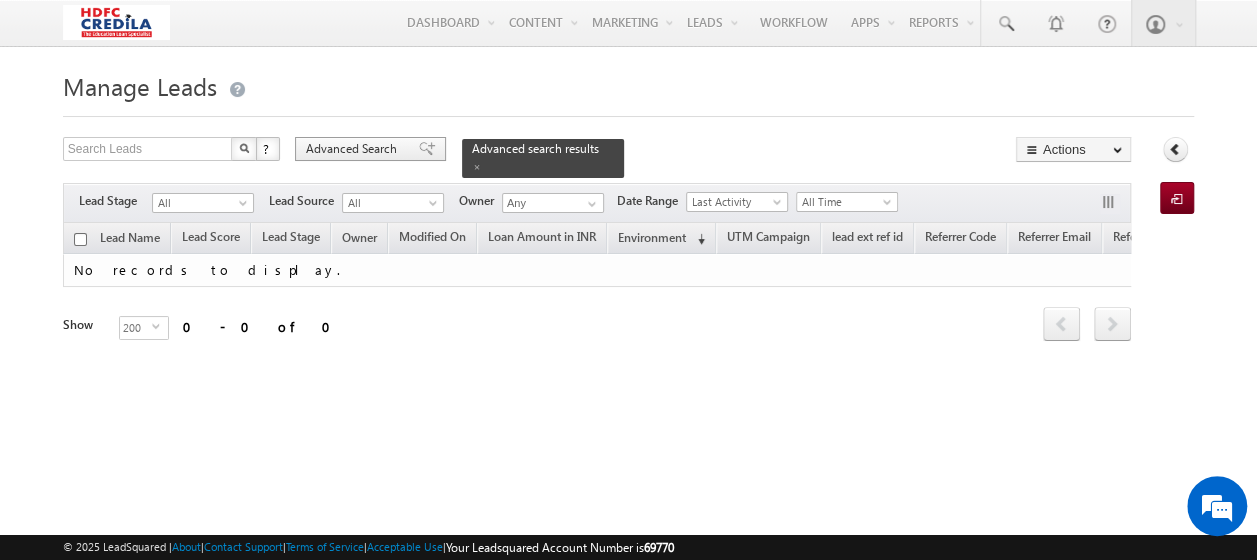 click on "Advanced Search" at bounding box center [354, 149] 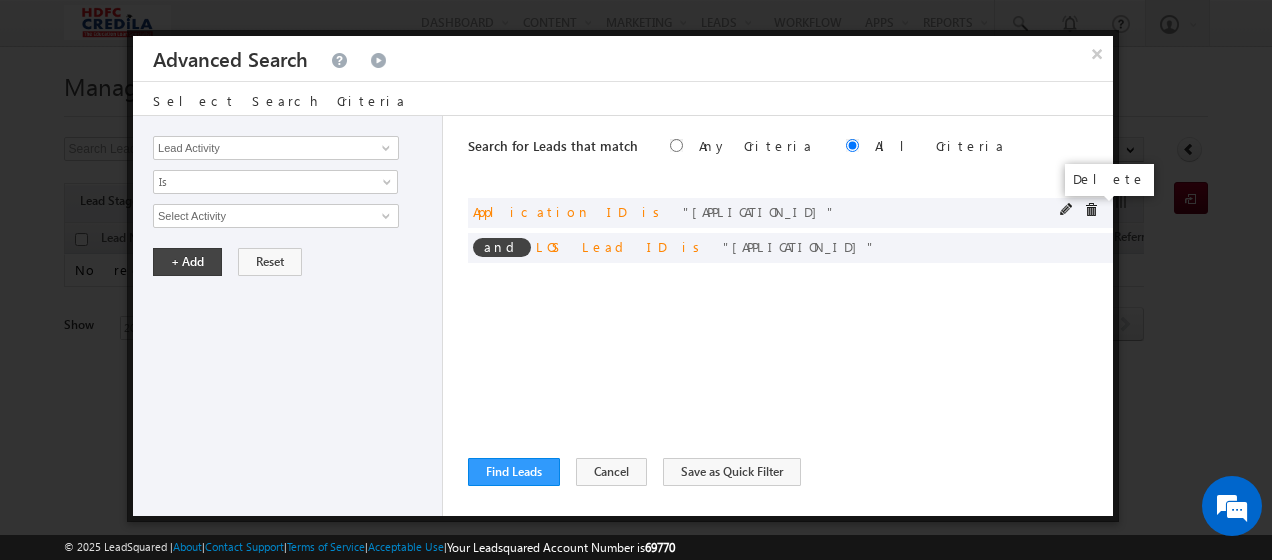 click at bounding box center (1091, 210) 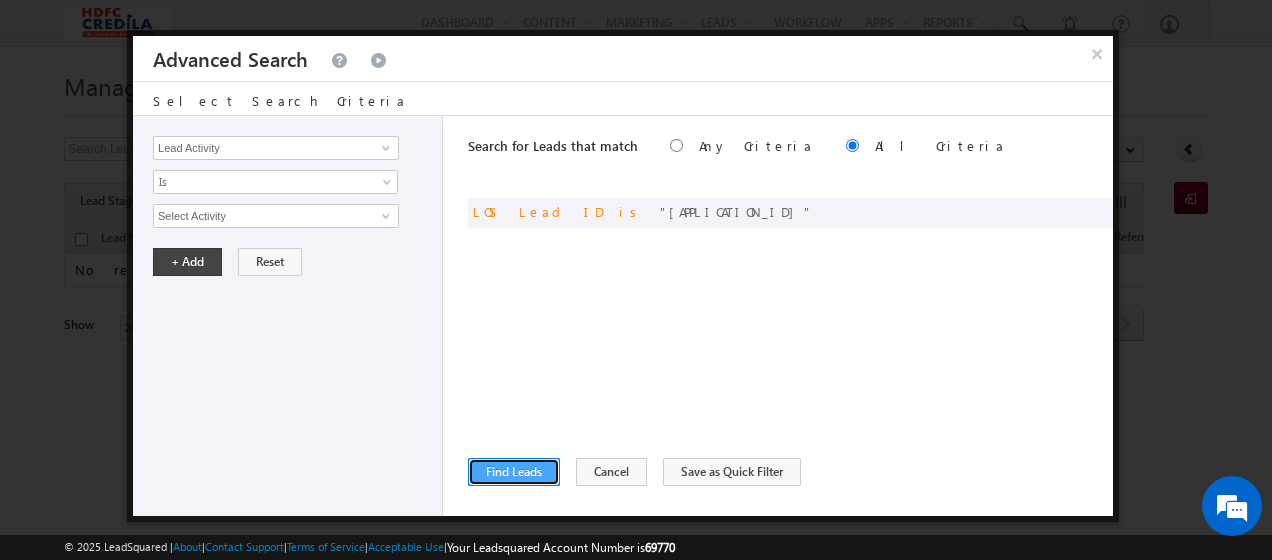 click on "Find Leads" at bounding box center (514, 472) 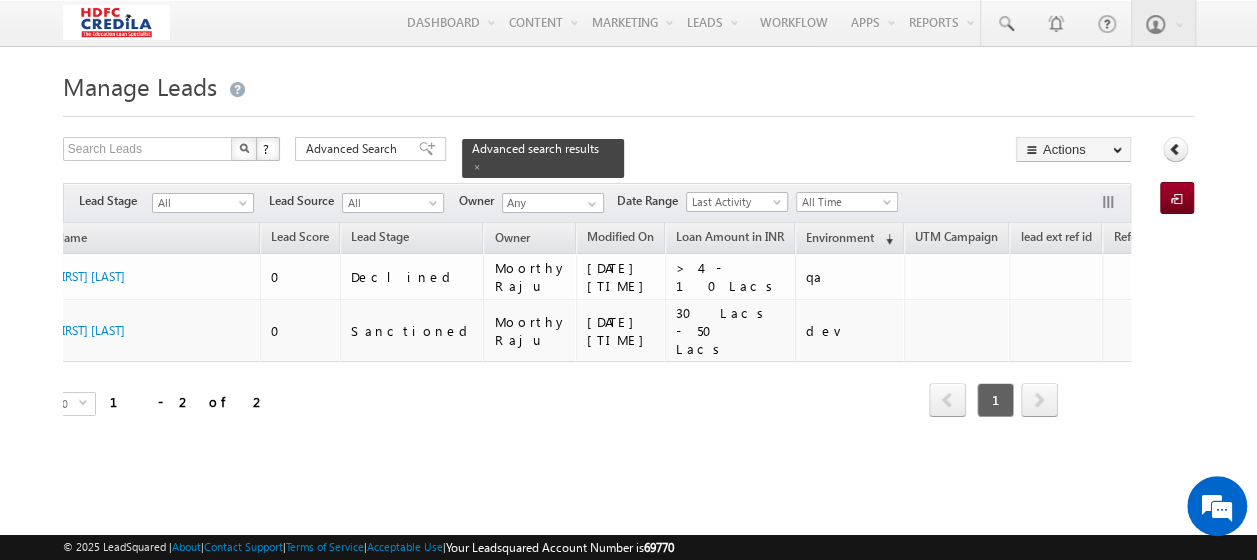 scroll, scrollTop: 0, scrollLeft: 0, axis: both 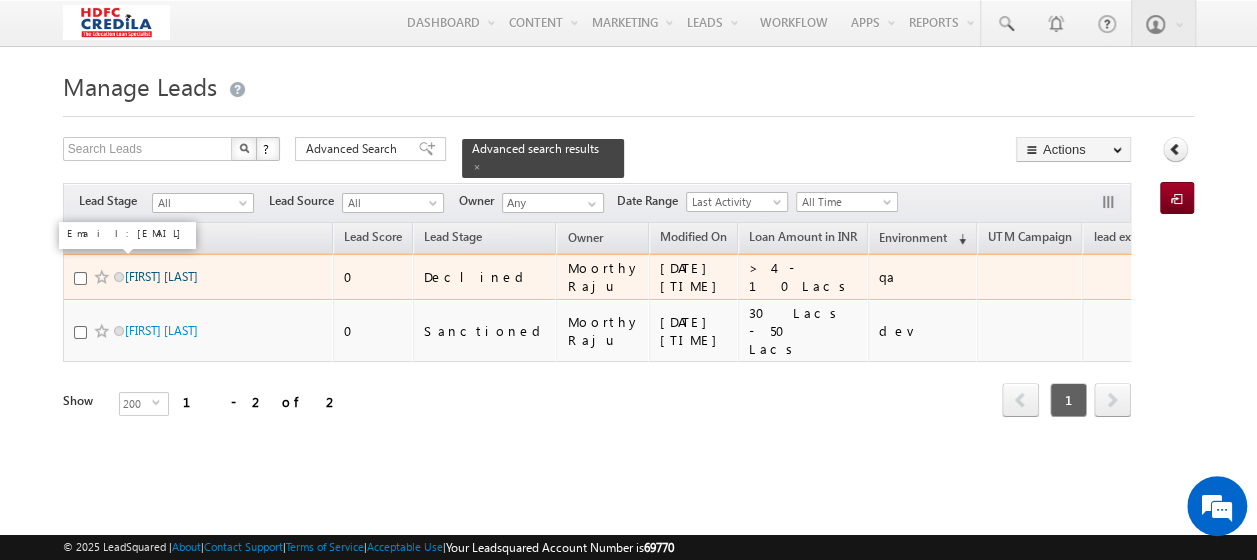 click on "Anupriya Pv" at bounding box center (161, 276) 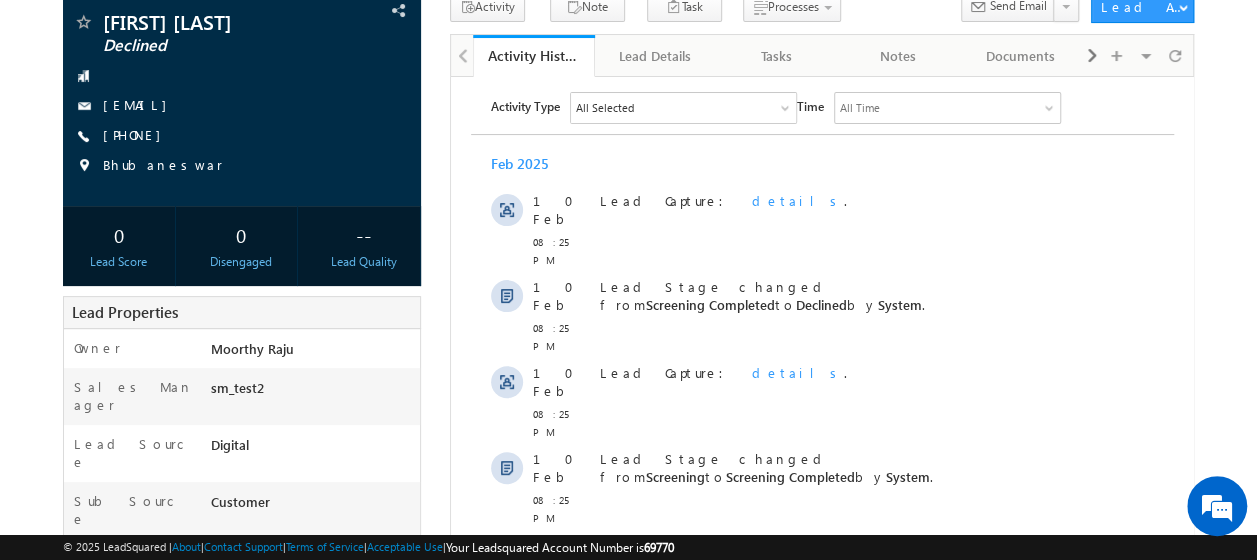 scroll, scrollTop: 143, scrollLeft: 0, axis: vertical 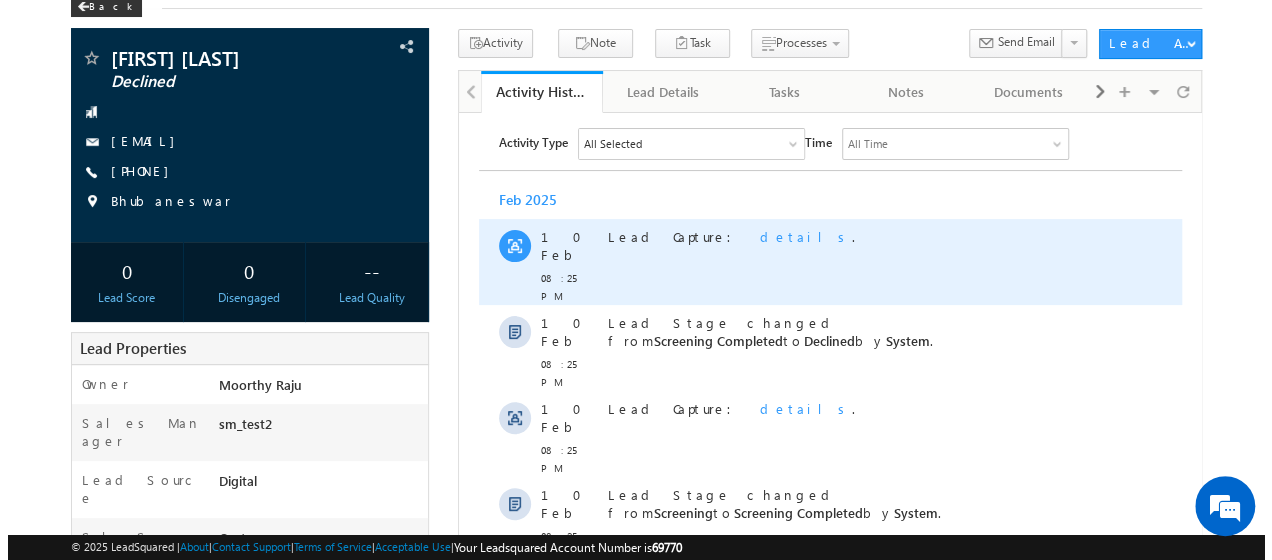 click on "details" at bounding box center (805, 235) 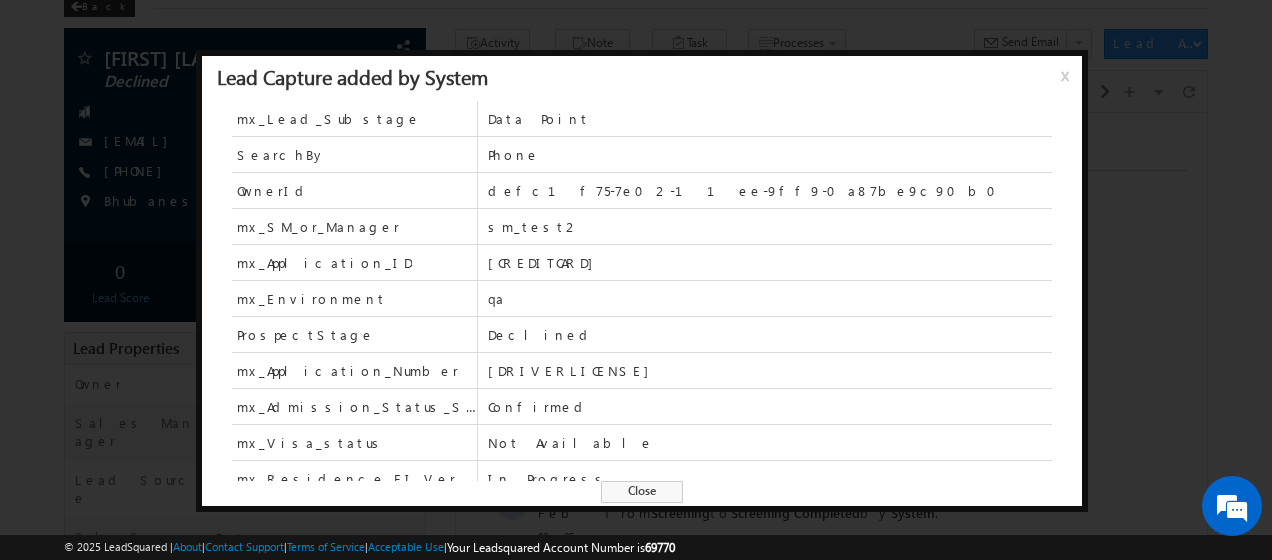 scroll, scrollTop: 401, scrollLeft: 0, axis: vertical 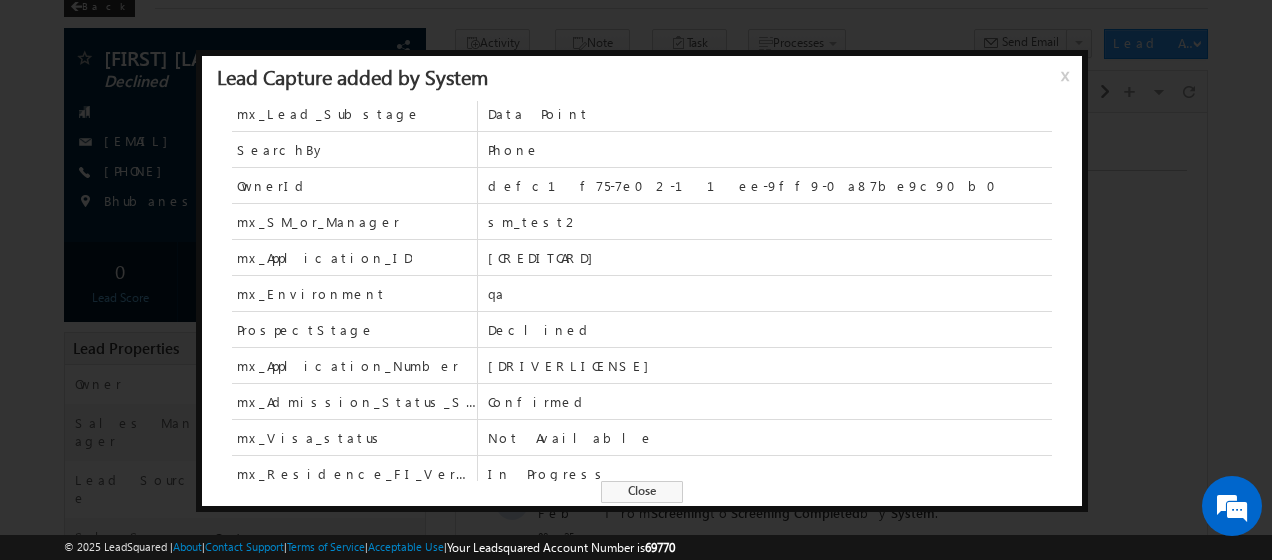 click on "x" at bounding box center (1069, 83) 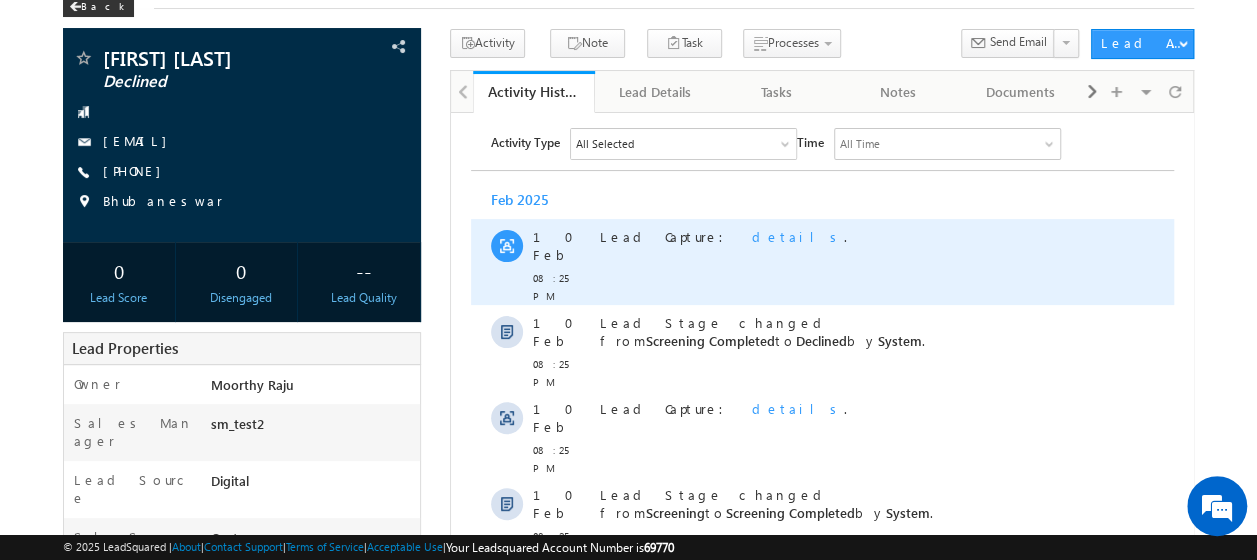 click on "details" at bounding box center [797, 235] 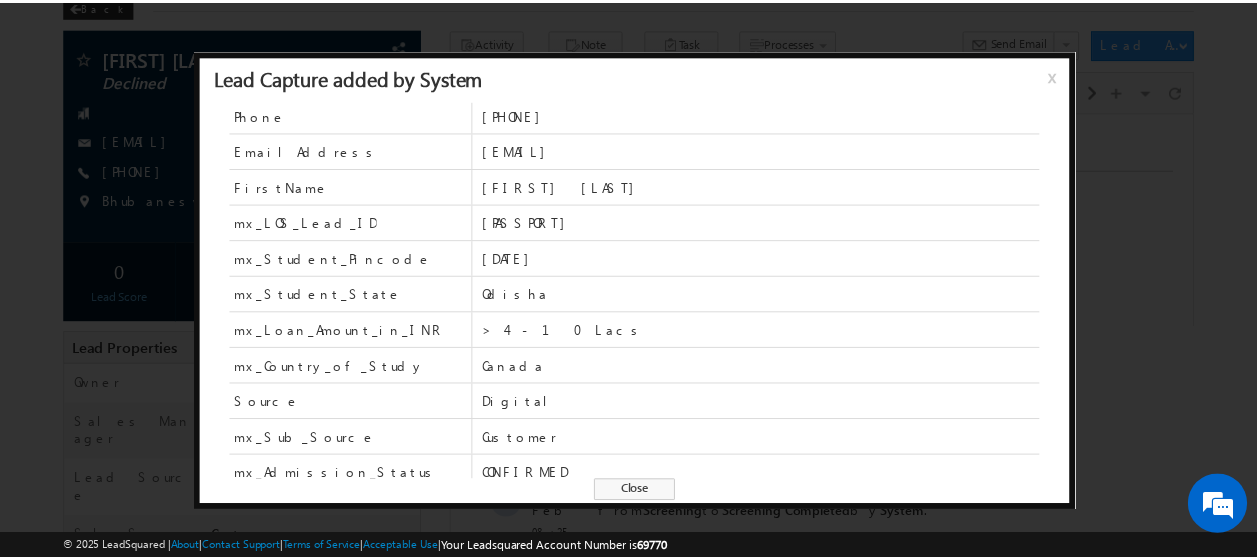 scroll, scrollTop: 0, scrollLeft: 0, axis: both 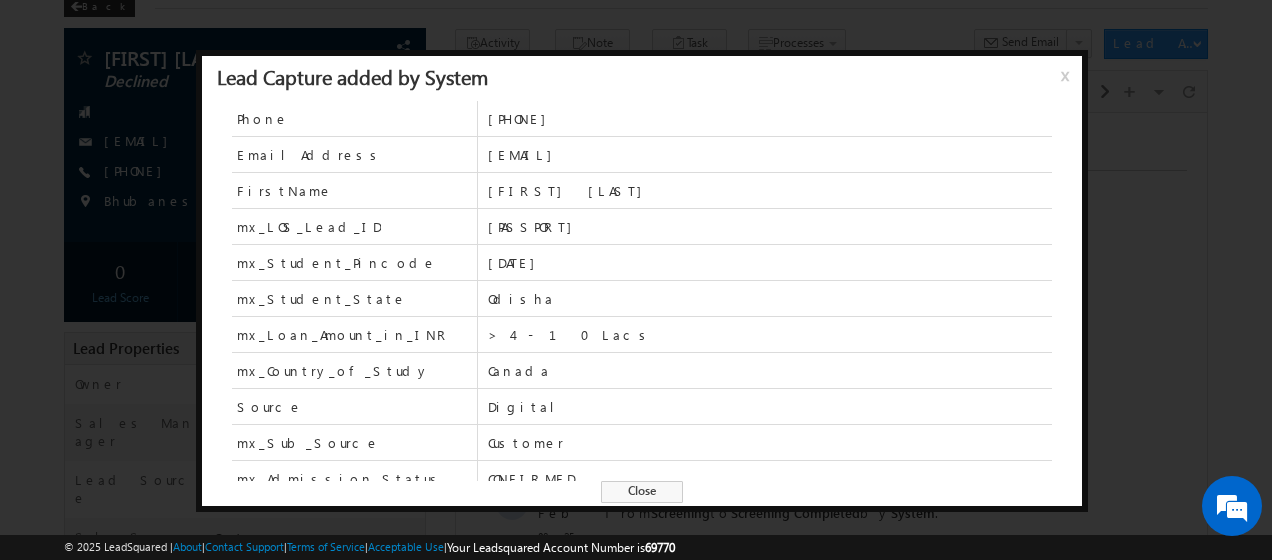 click on "x" at bounding box center [1069, 83] 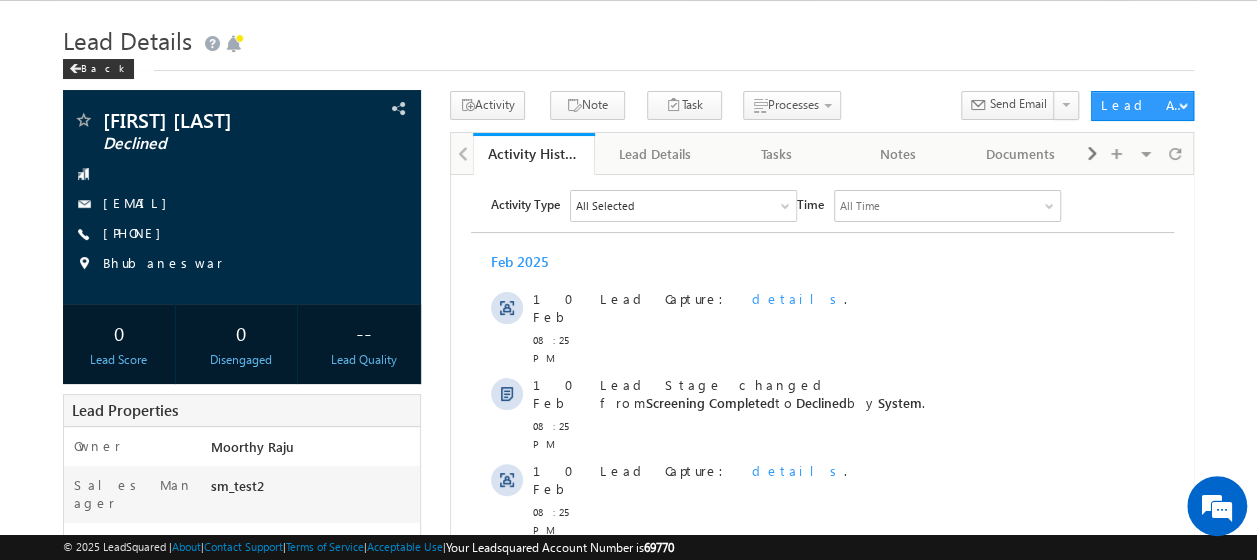 scroll, scrollTop: 0, scrollLeft: 0, axis: both 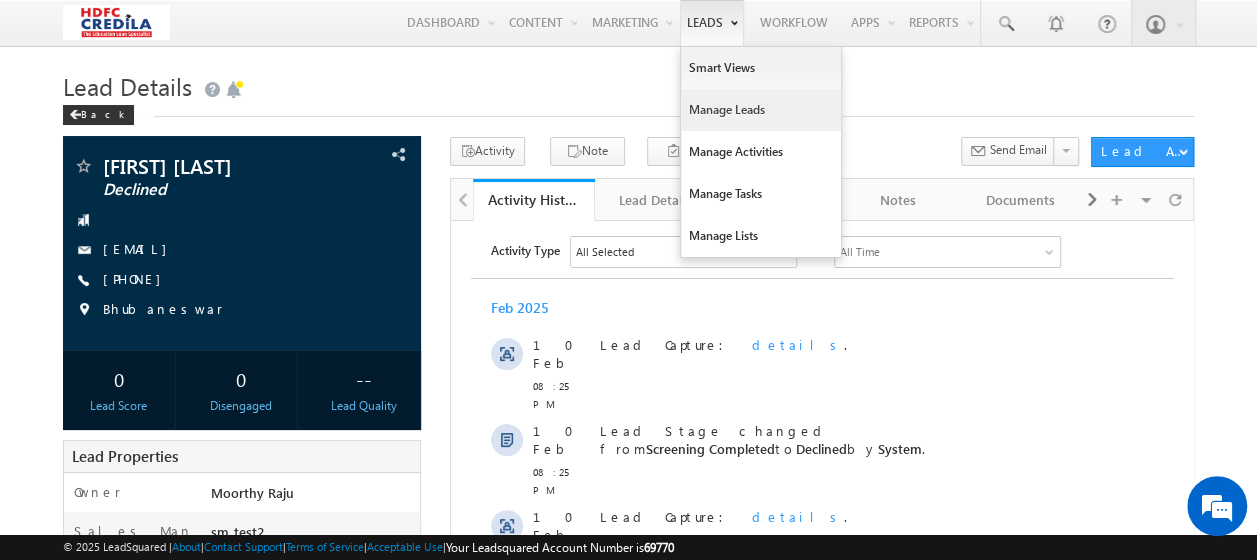 click on "Manage Leads" at bounding box center [761, 110] 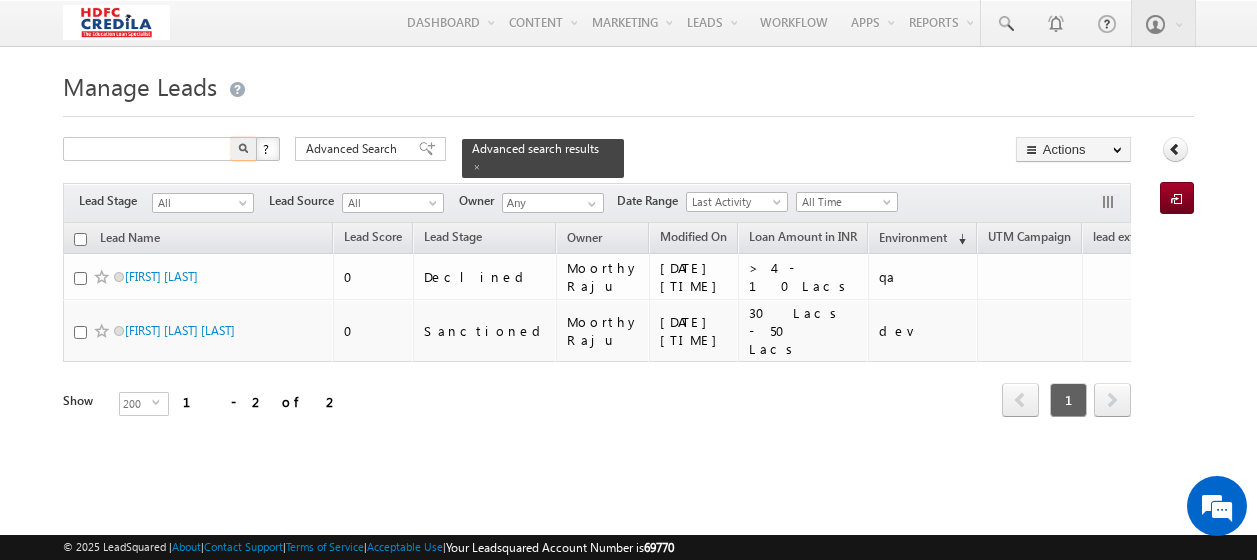 scroll, scrollTop: 0, scrollLeft: 0, axis: both 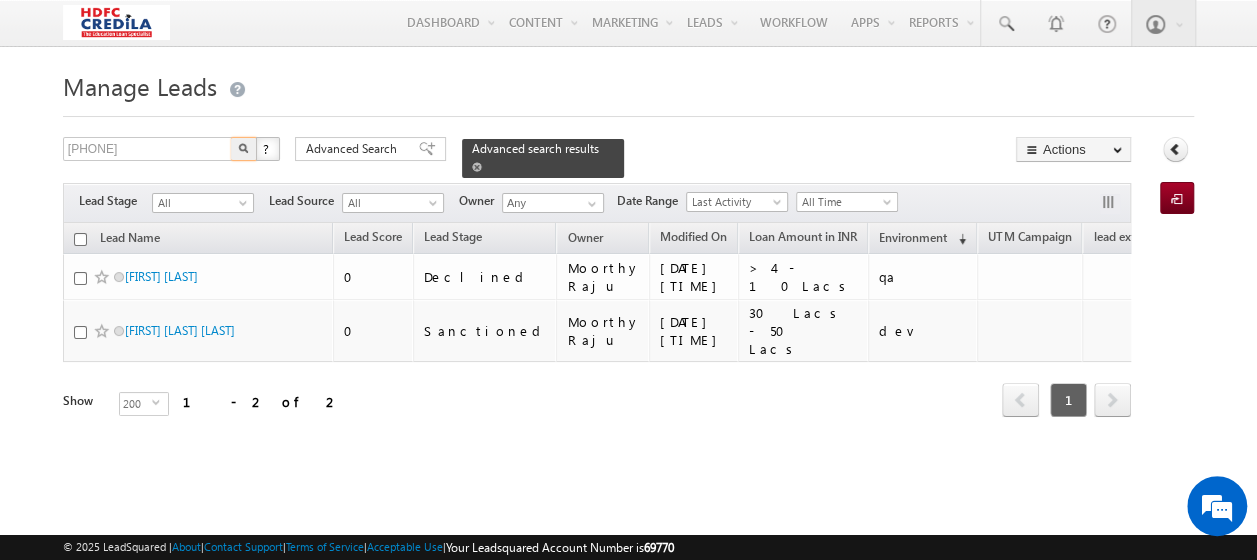 type on "[PHONE]" 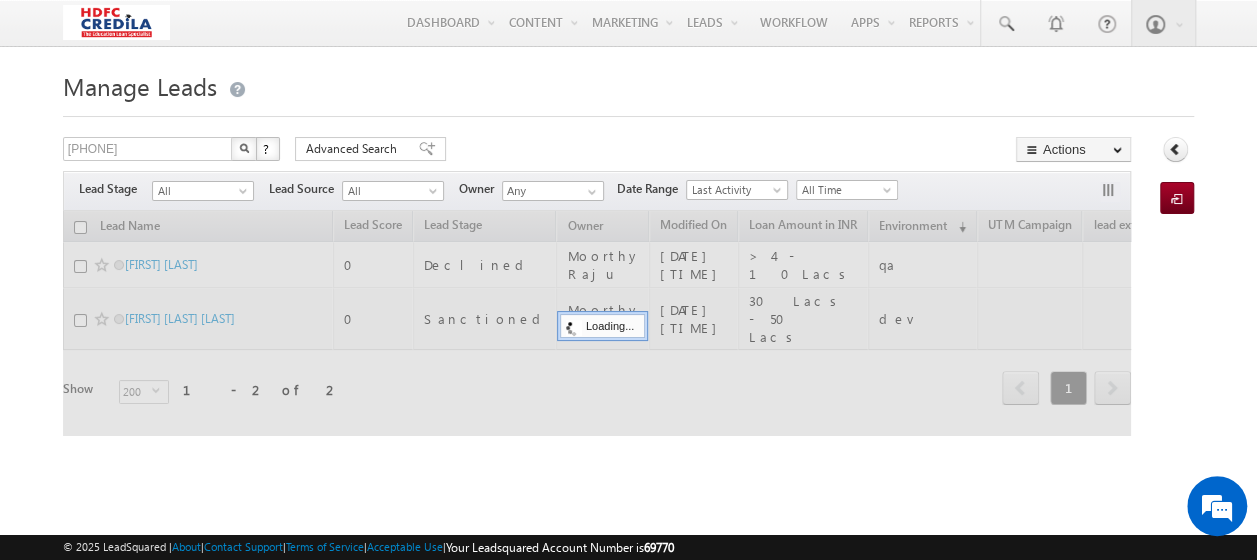 click at bounding box center [244, 148] 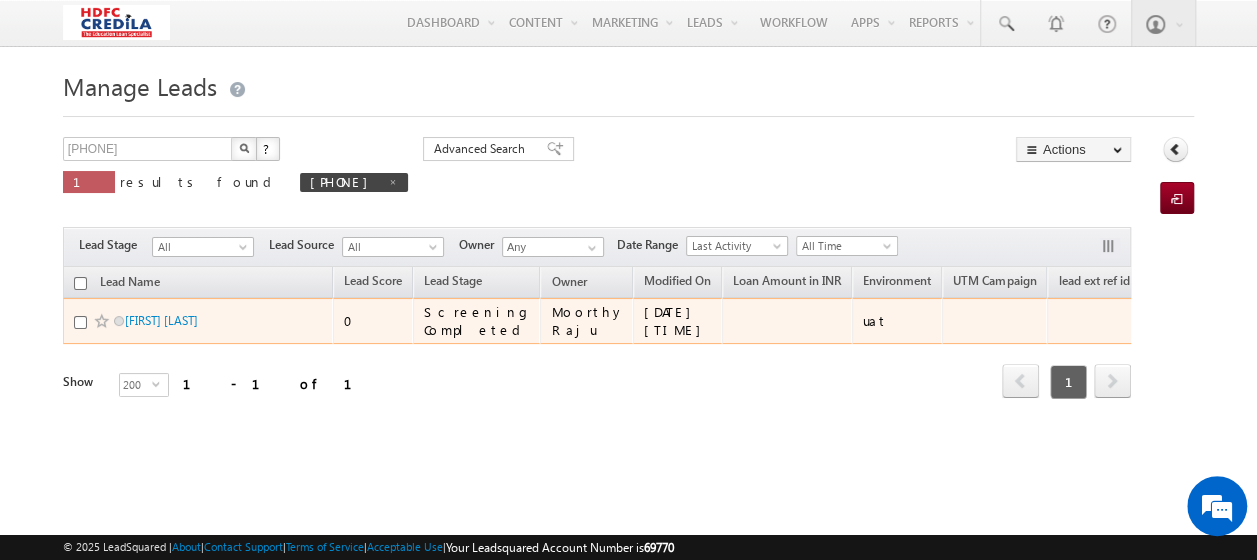 scroll, scrollTop: 0, scrollLeft: 0, axis: both 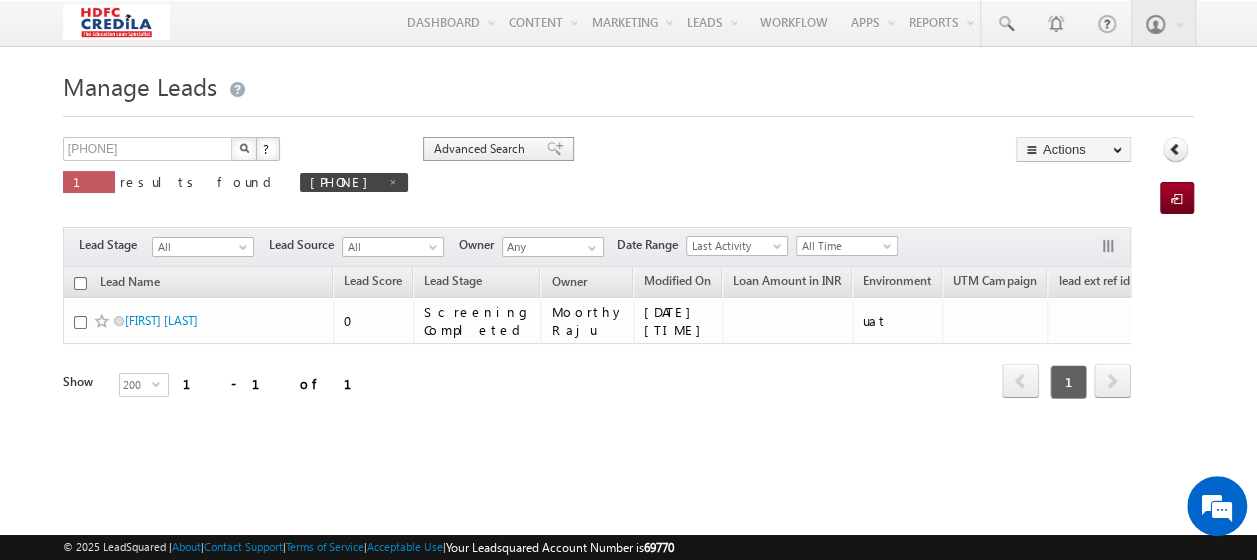 click on "Advanced Search" at bounding box center (482, 149) 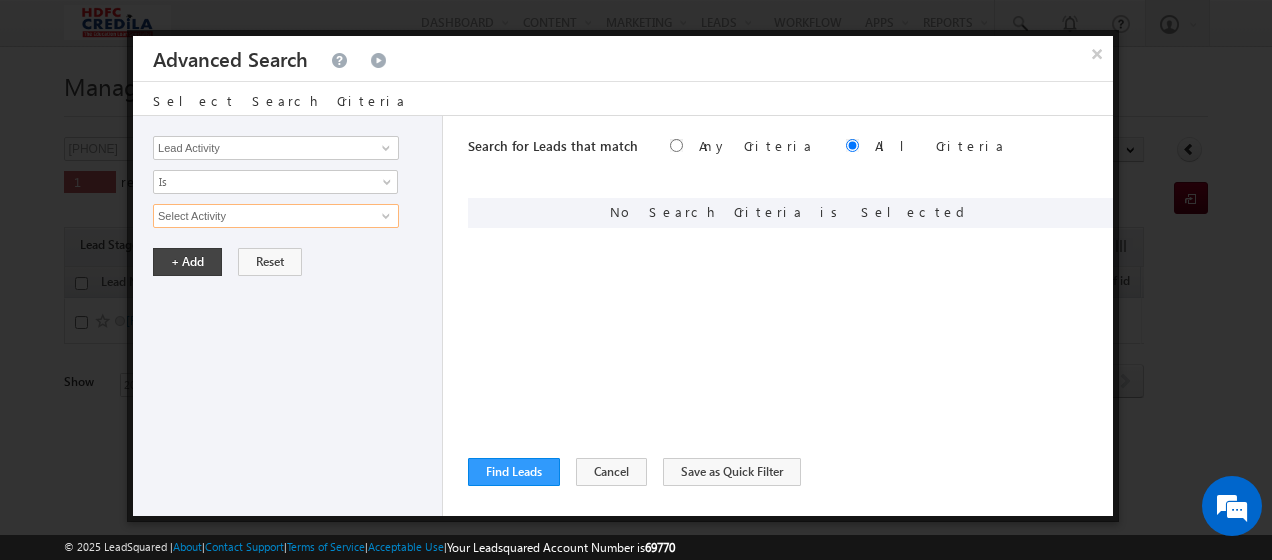 click on "Select Activity" at bounding box center [276, 216] 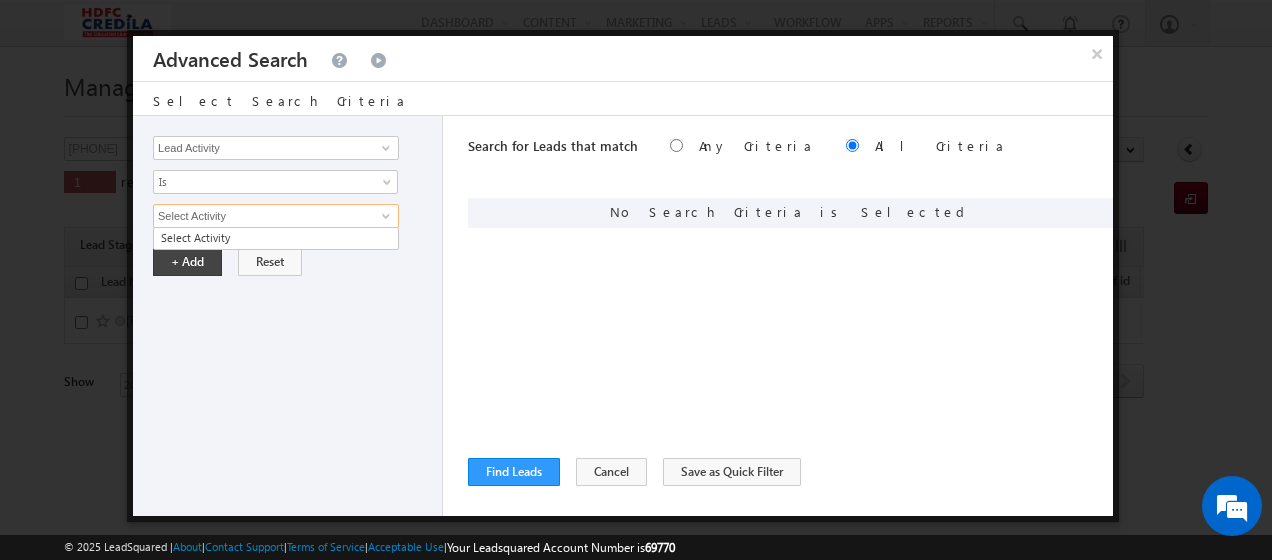 paste on "L250211000001" 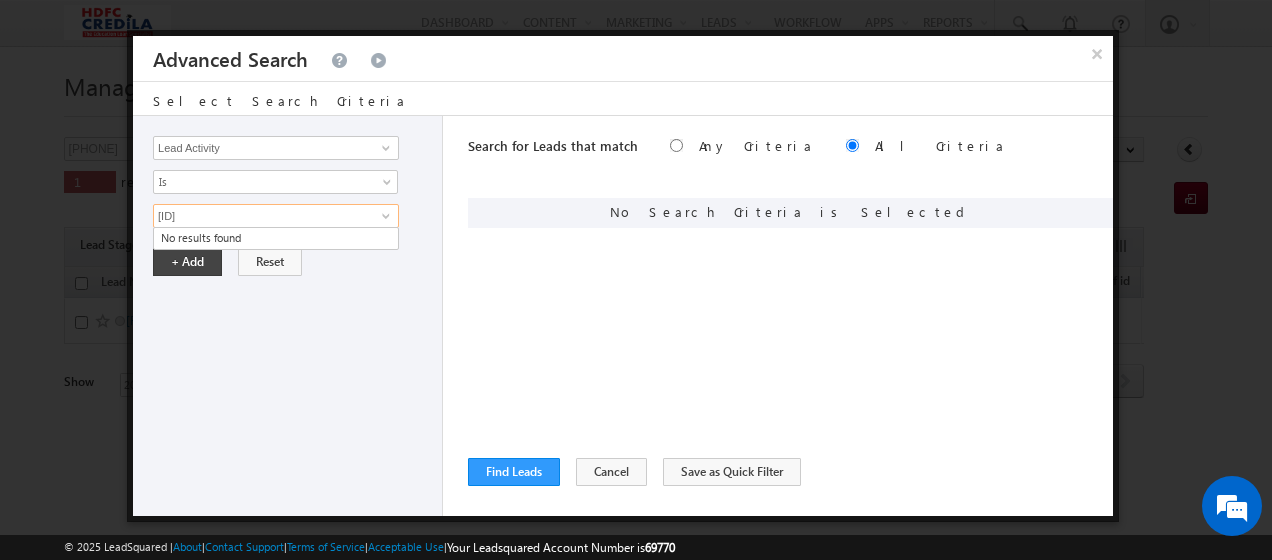 type on "L250211000001" 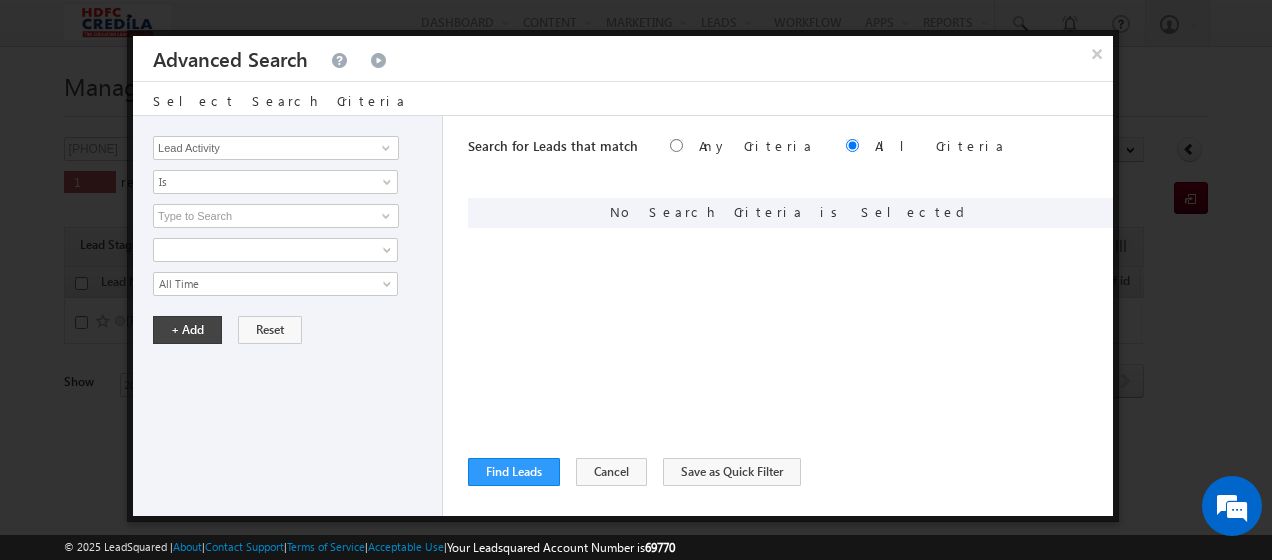 click on "Lead Activity Task Sales Group  Prospect Id ACH EDC ACH status Address 1 Address 2 Admission Status Admission Status EDC Admission Status SUD Agreement Signin Status Agreement Status EDC Application fomr URL - Status Application fomr URL - Application form Application fomr URL - ID Application ID Application Number Call Disposition Call Sub Disposition Can Offer Collateral Security Cersai status City Company Consent Consent to Communicate Conversion Referrer URL Country Country of Study Course Type Created By Id Created On Current Opt In Status Do Not Call Do Not Email Do Not SMS Do Not Track DRF Status DRF Submission EDC Email Employment FI EDC Employment FI Verification Engagement Score Environment Error for Phone Call Error for Phone Call Sales Error PhoneCall Expected Disbursement date Follow Up Required for SUD Incoming Lead Stage Insurance application status Insurance Application Submission EDC Is Portal User Job Title KYC EDC KYC status Last Activity Last Activity Date" at bounding box center (288, 316) 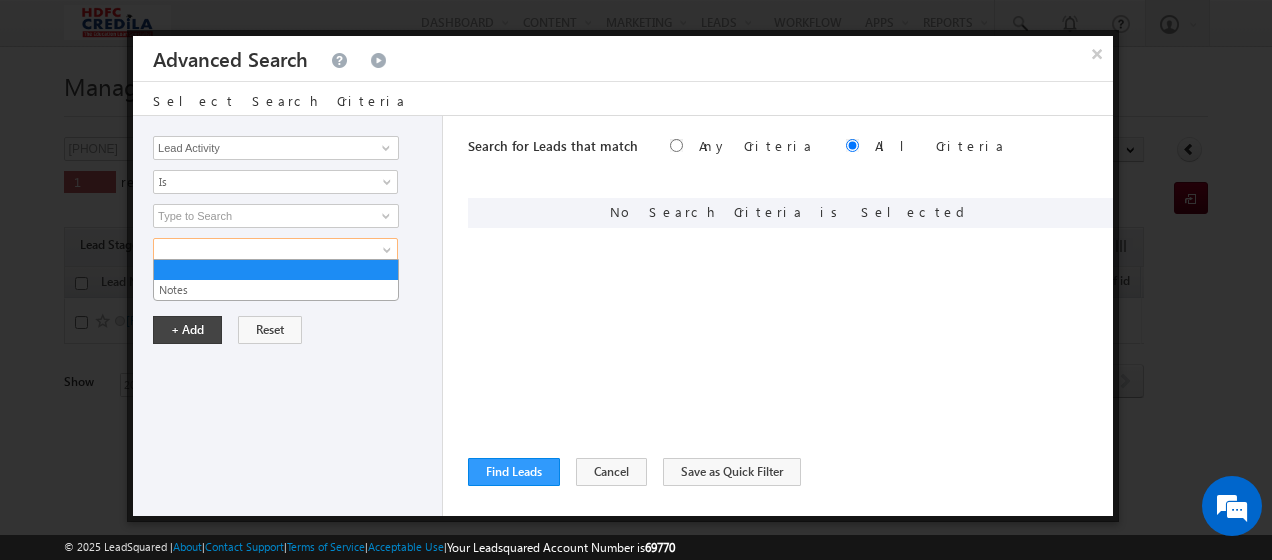 click at bounding box center [275, 250] 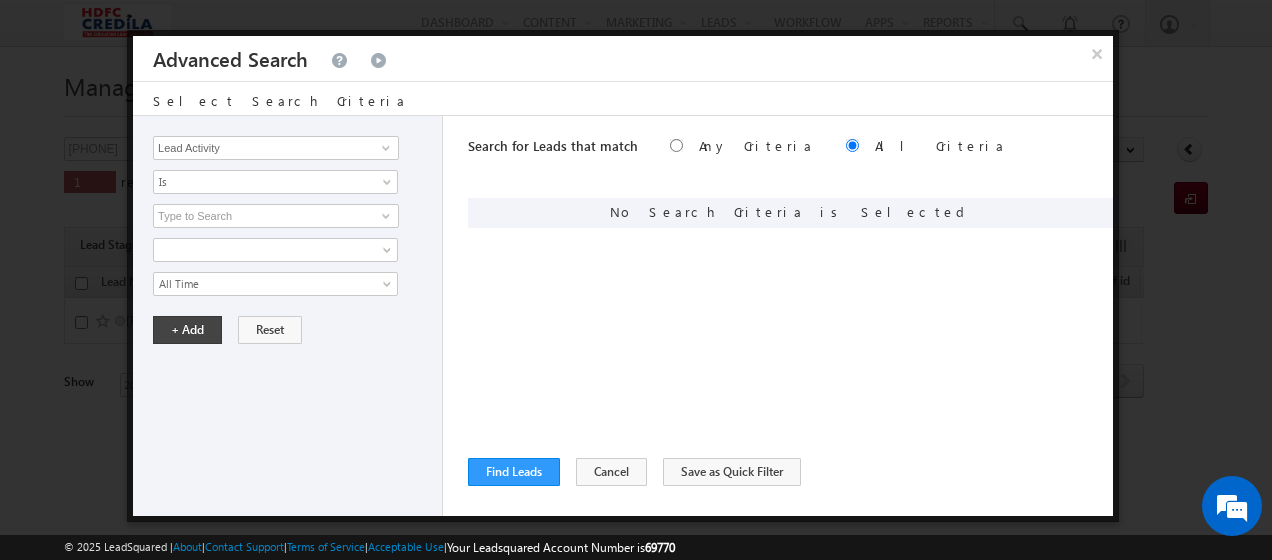 click on "Lead Activity Task Sales Group  Prospect Id ACH EDC ACH status Address 1 Address 2 Admission Status Admission Status EDC Admission Status SUD Agreement Signin Status Agreement Status EDC Application fomr URL - Status Application fomr URL - Application form Application fomr URL - ID Application ID Application Number Call Disposition Call Sub Disposition Can Offer Collateral Security Cersai status City Company Consent Consent to Communicate Conversion Referrer URL Country Country of Study Course Type Created By Id Created On Current Opt In Status Do Not Call Do Not Email Do Not SMS Do Not Track DRF Status DRF Submission EDC Email Employment FI EDC Employment FI Verification Engagement Score Environment Error for Phone Call Error for Phone Call Sales Error PhoneCall Expected Disbursement date Follow Up Required for SUD Incoming Lead Stage Insurance application status Insurance Application Submission EDC Is Portal User Job Title KYC EDC KYC status Last Activity Last Activity Date" at bounding box center (288, 316) 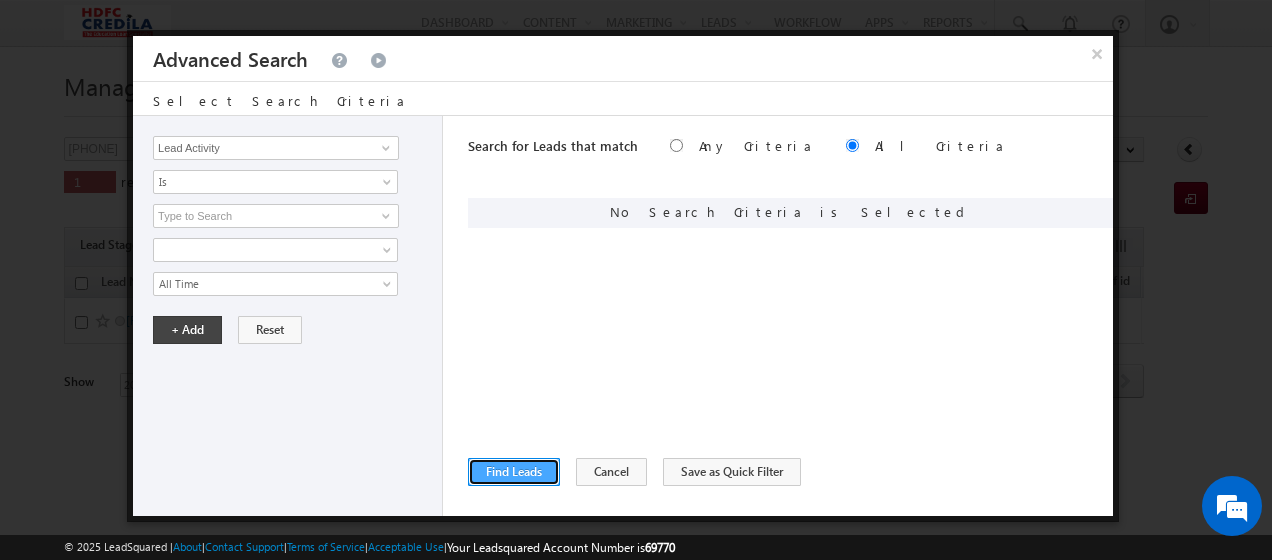 click on "Find Leads" at bounding box center (514, 472) 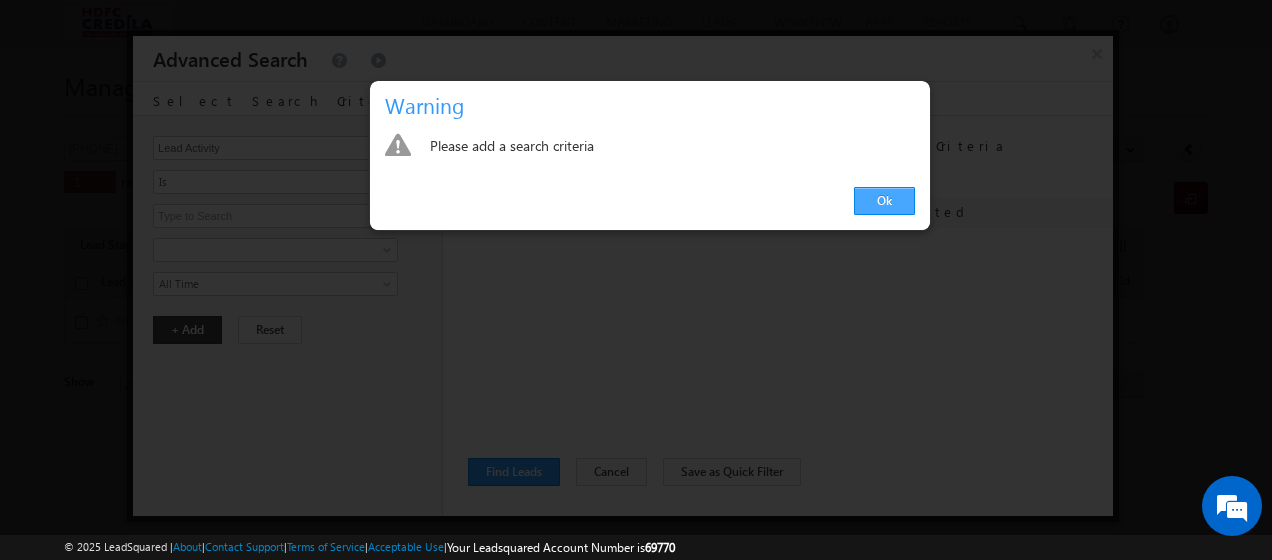 click on "Ok" at bounding box center (884, 201) 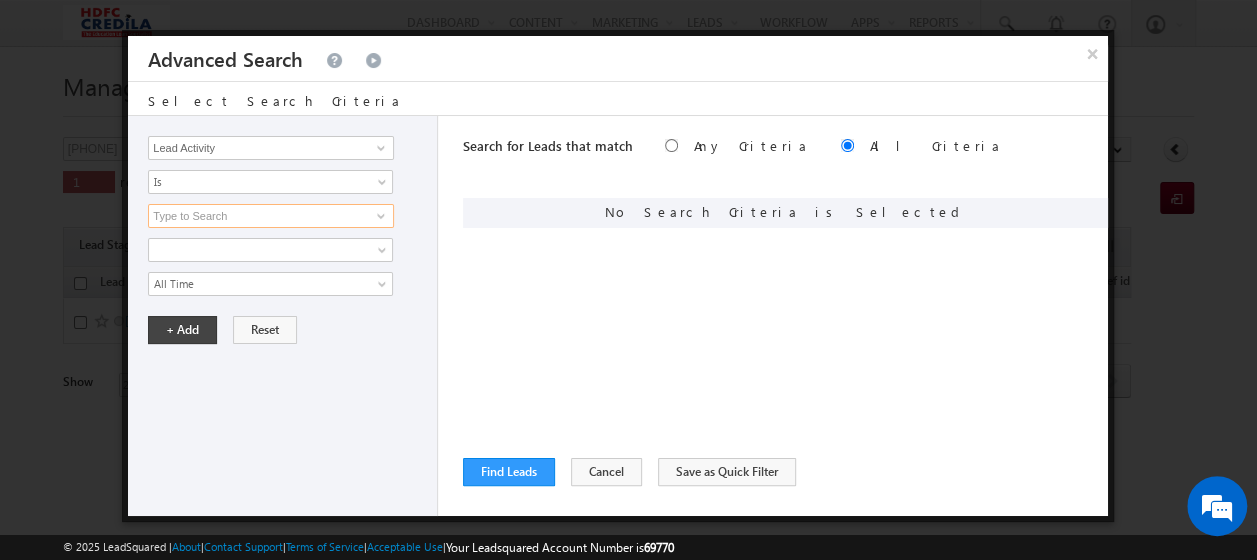 click at bounding box center [271, 216] 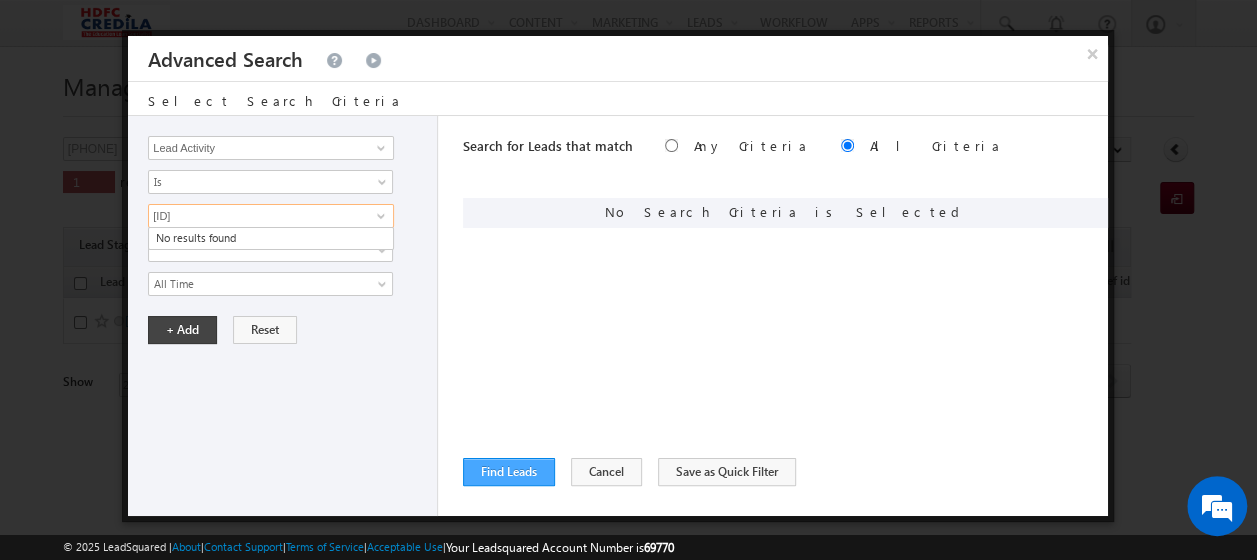 type on "L250211000001" 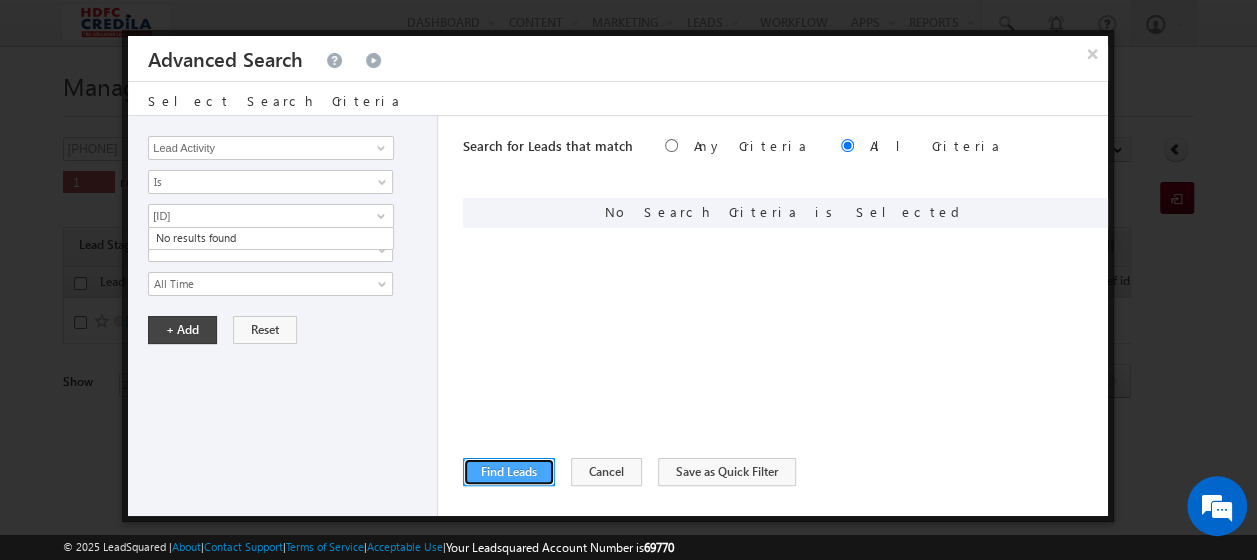 type 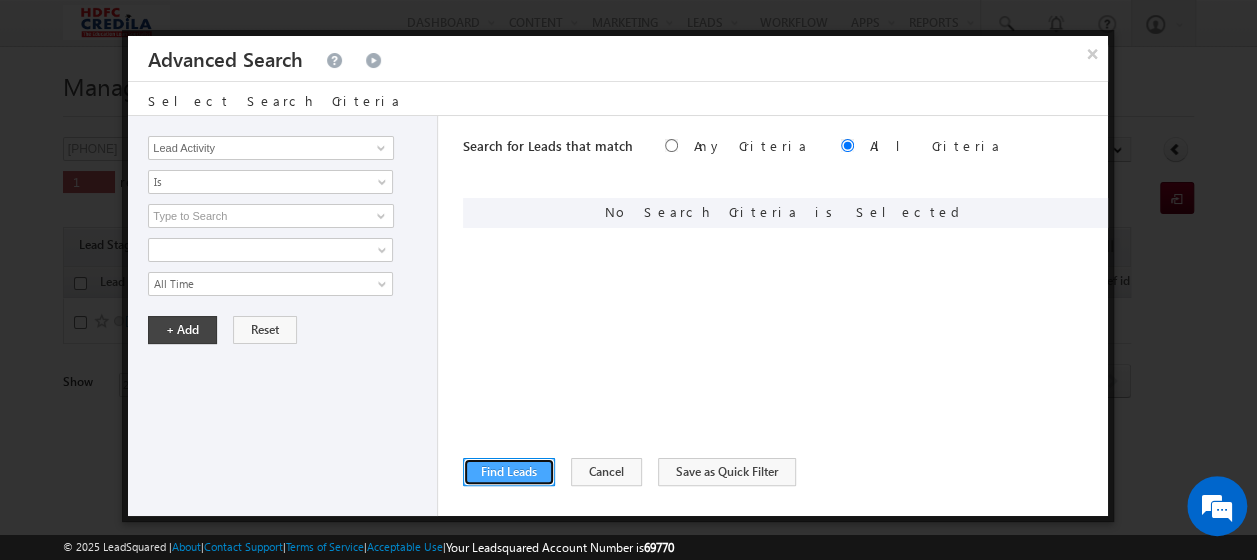 click on "Find Leads" at bounding box center (509, 472) 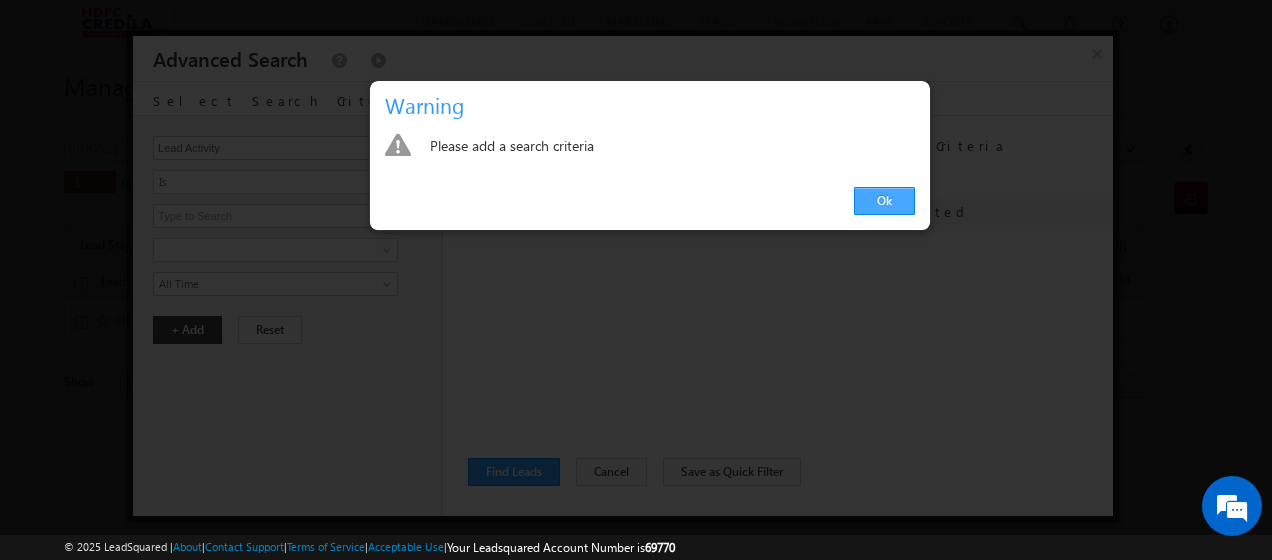 click on "Ok" at bounding box center (884, 201) 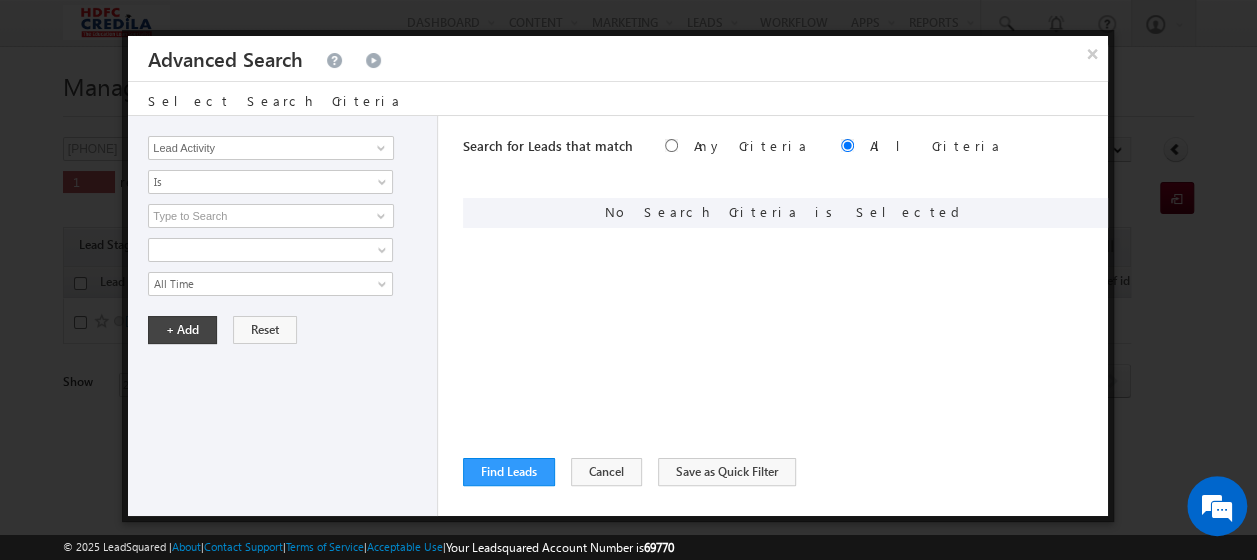 click on "No Search Criteria is Selected" at bounding box center [785, 213] 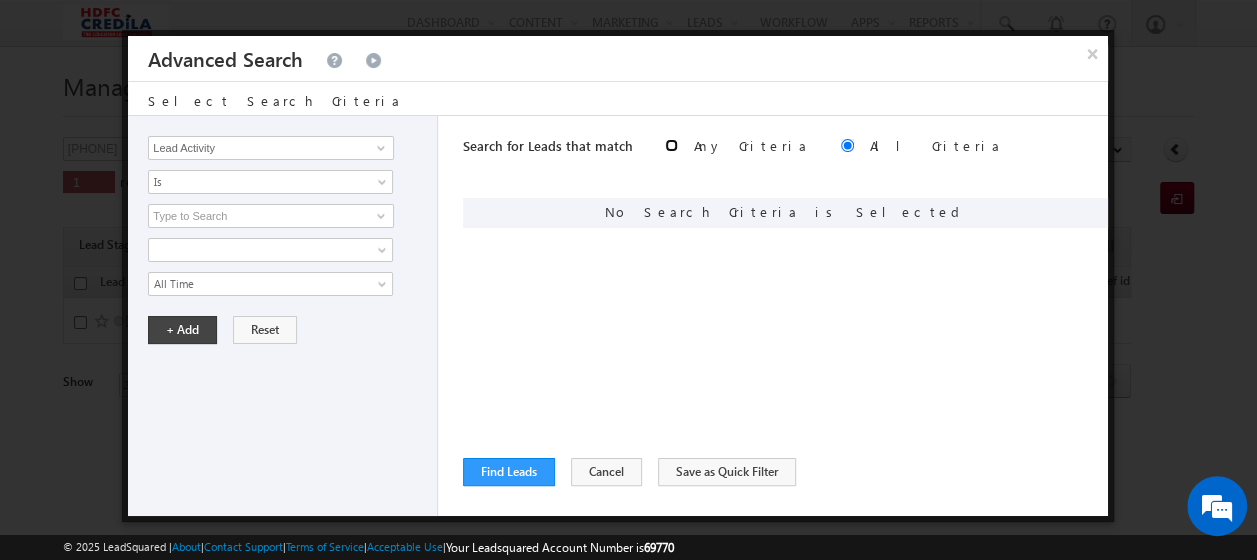 click at bounding box center (671, 145) 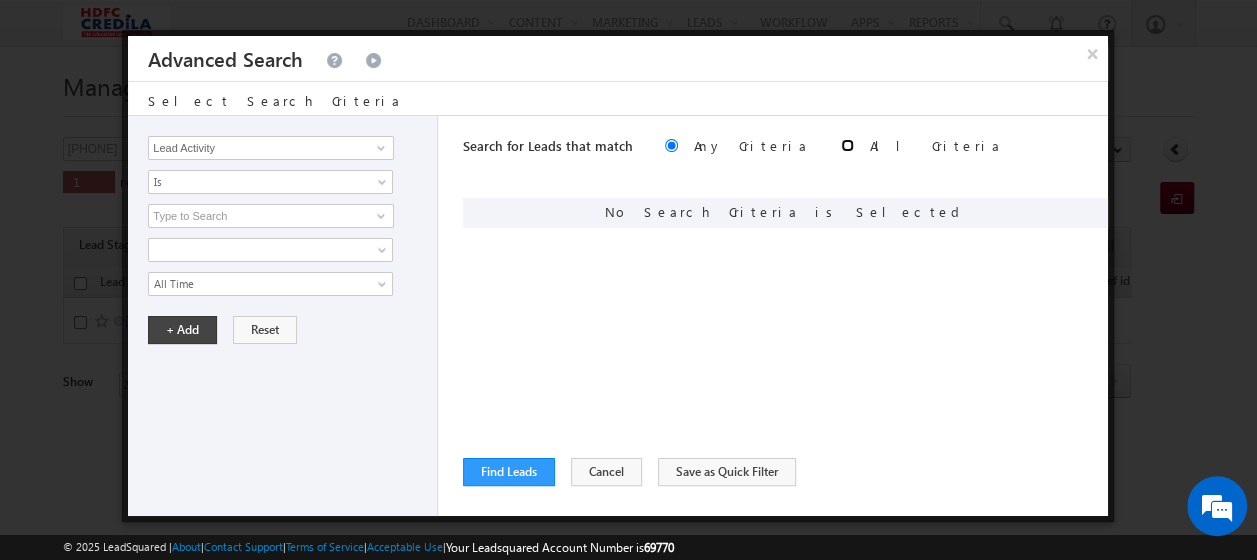 click at bounding box center [847, 145] 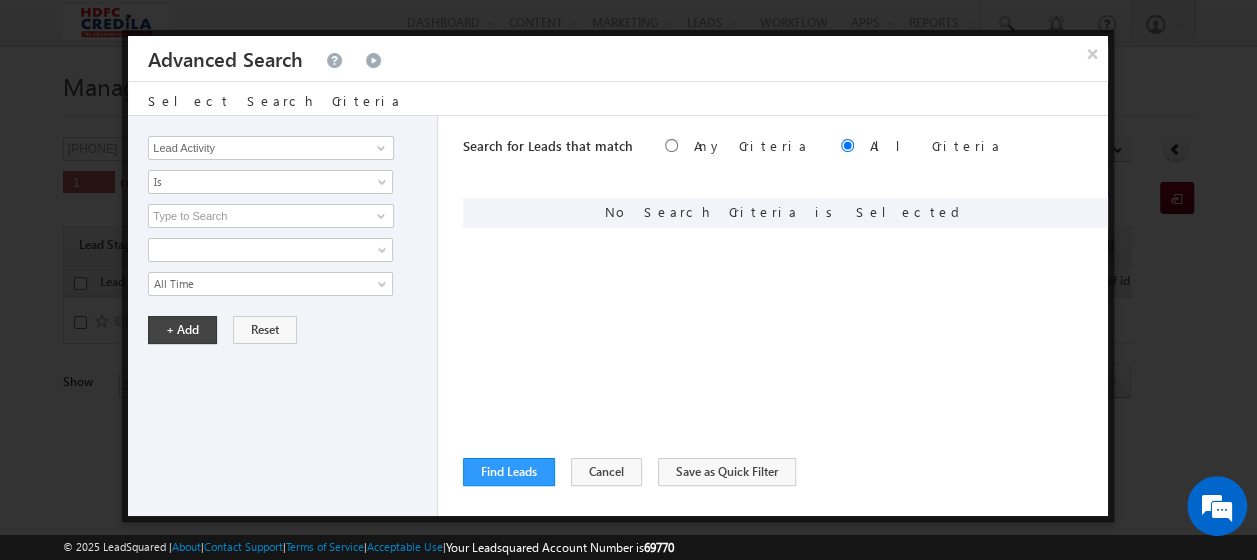 click on "Search for Leads that match
Any Criteria
All Criteria
Note that the current triggering entity  is not considered  in the condition
If more than one opportunities are returned, the opportunity which is  most recently created  will be considered.
Descending
Ascending
Find Leads" at bounding box center [785, 316] 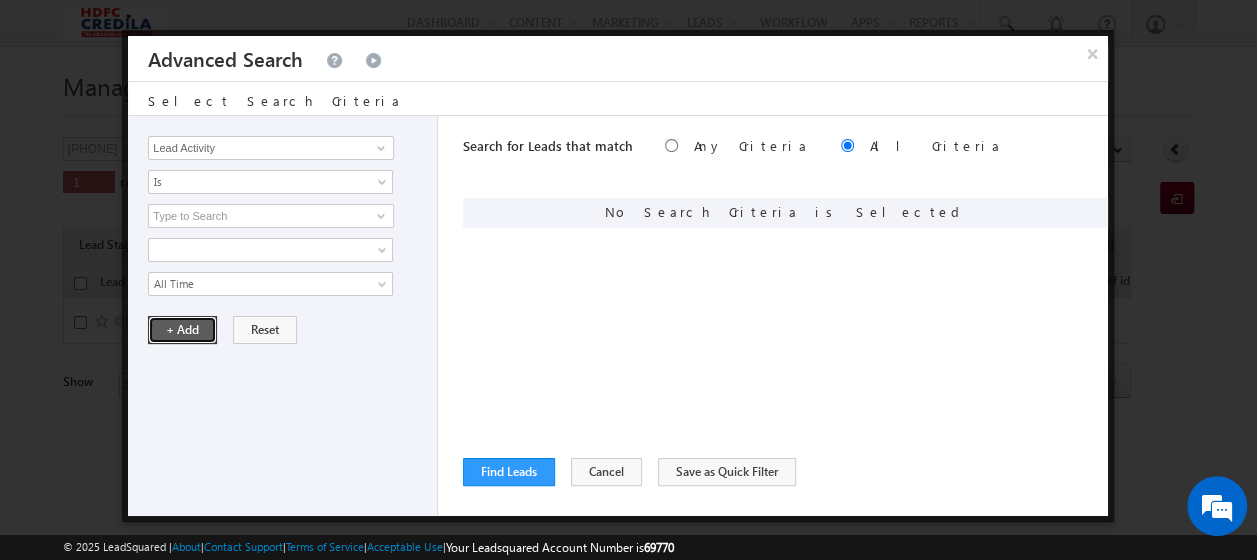 click on "+ Add" at bounding box center [182, 330] 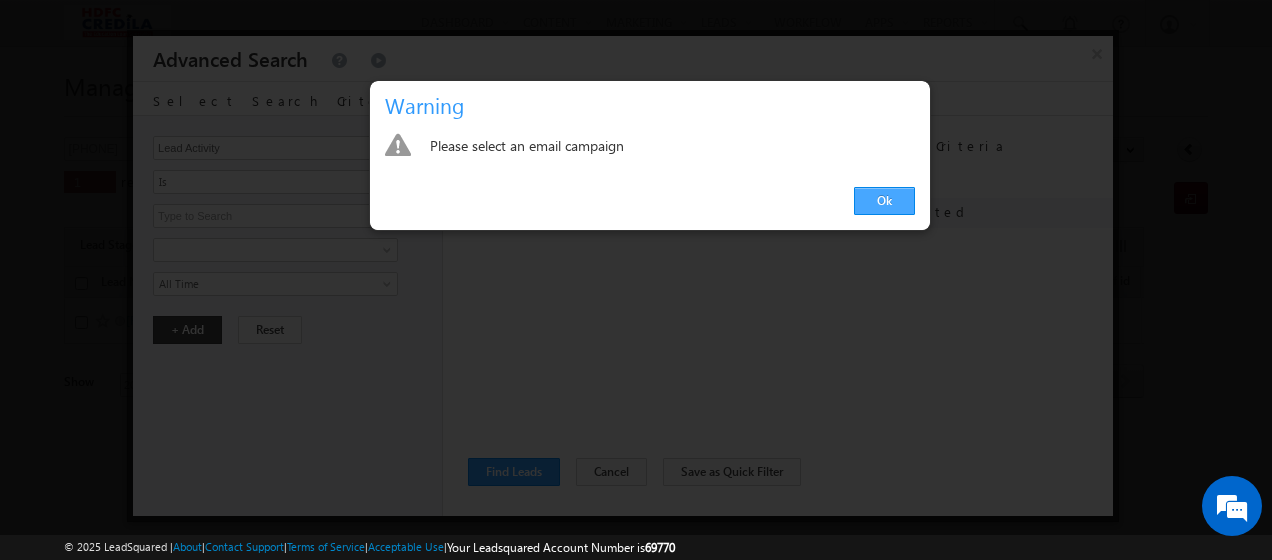 click on "Ok" at bounding box center (884, 201) 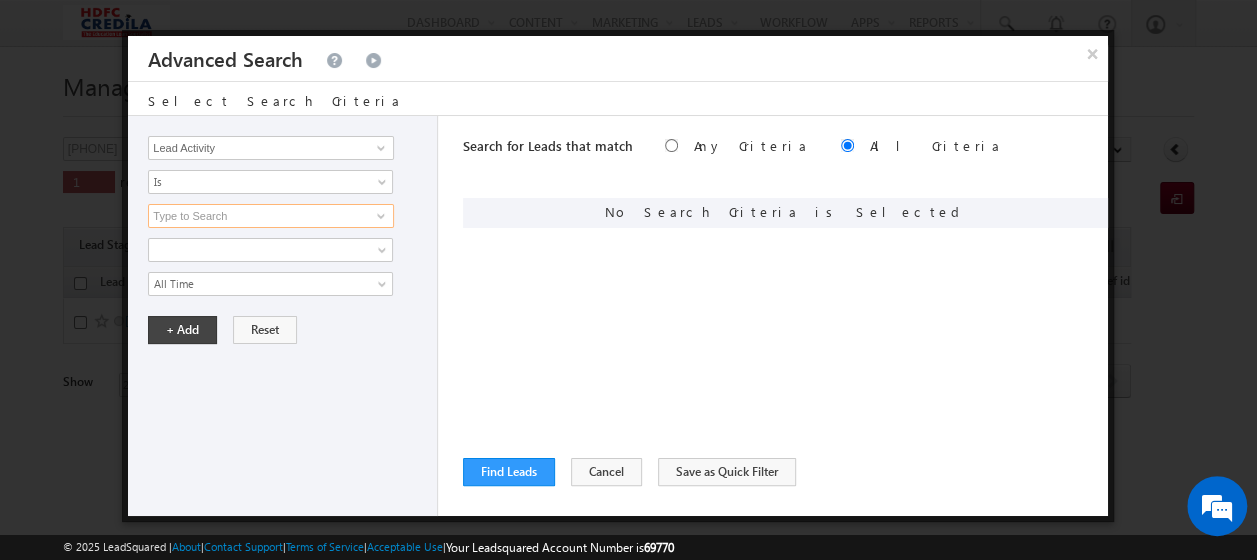 click at bounding box center (271, 216) 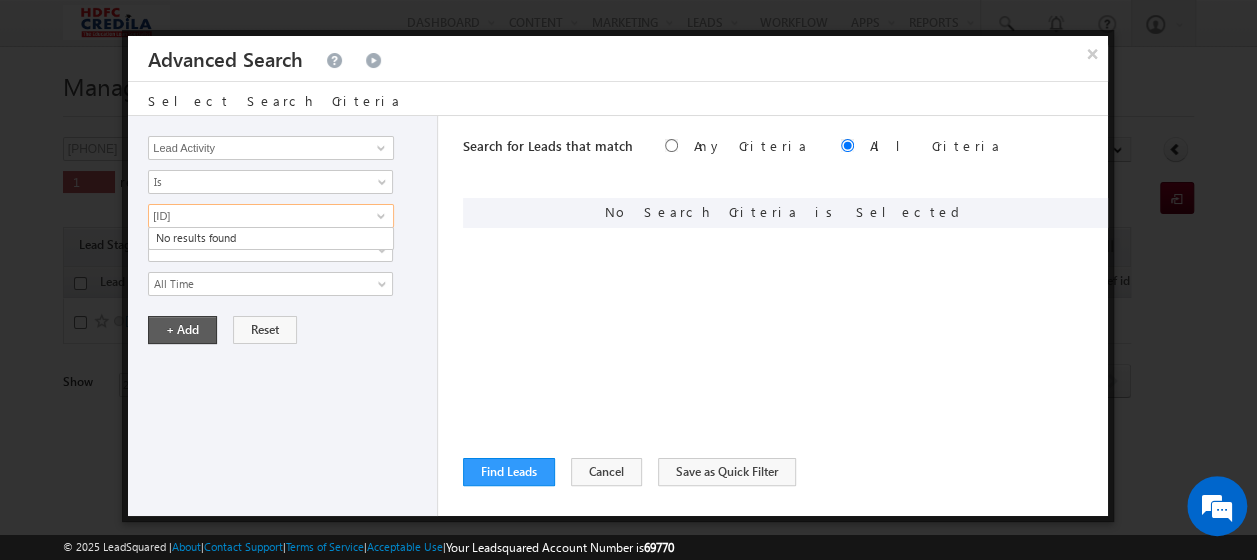type on "L250211000001" 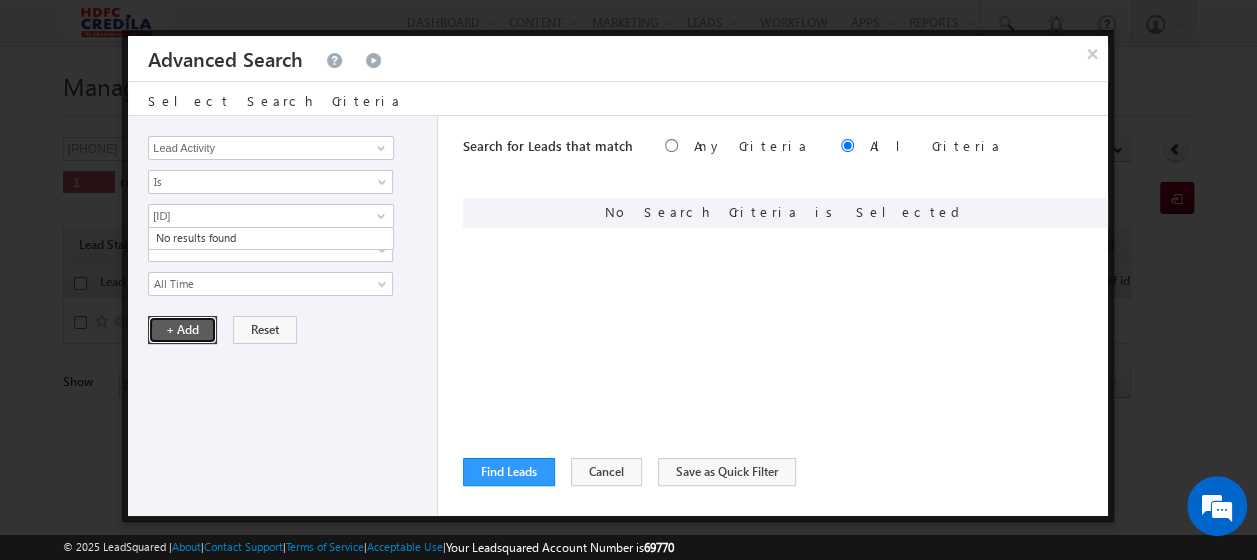 type 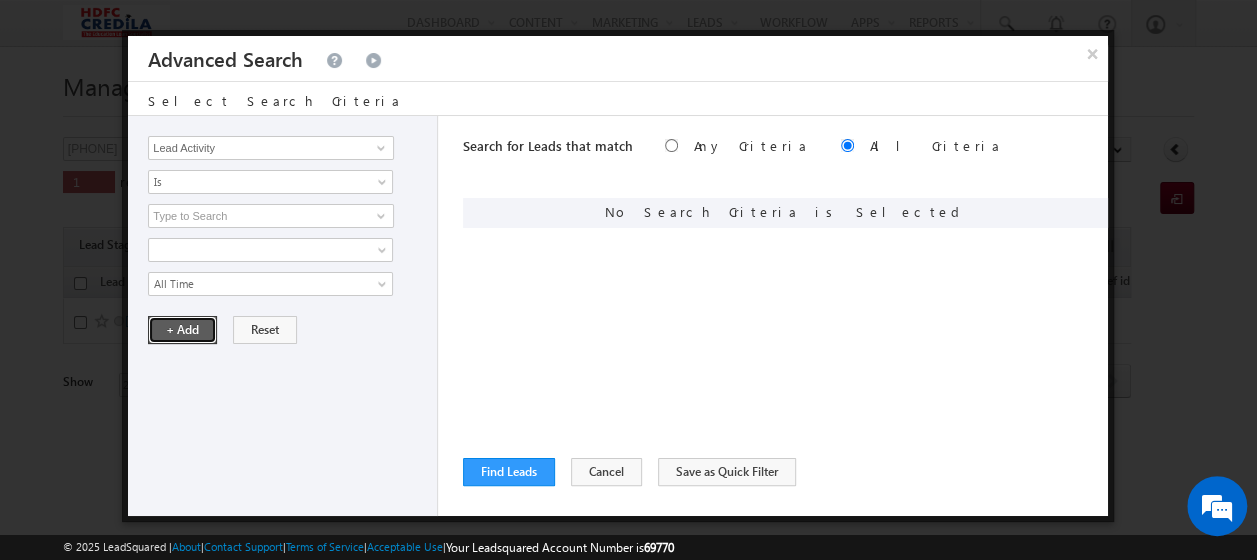 click on "+ Add" at bounding box center (182, 330) 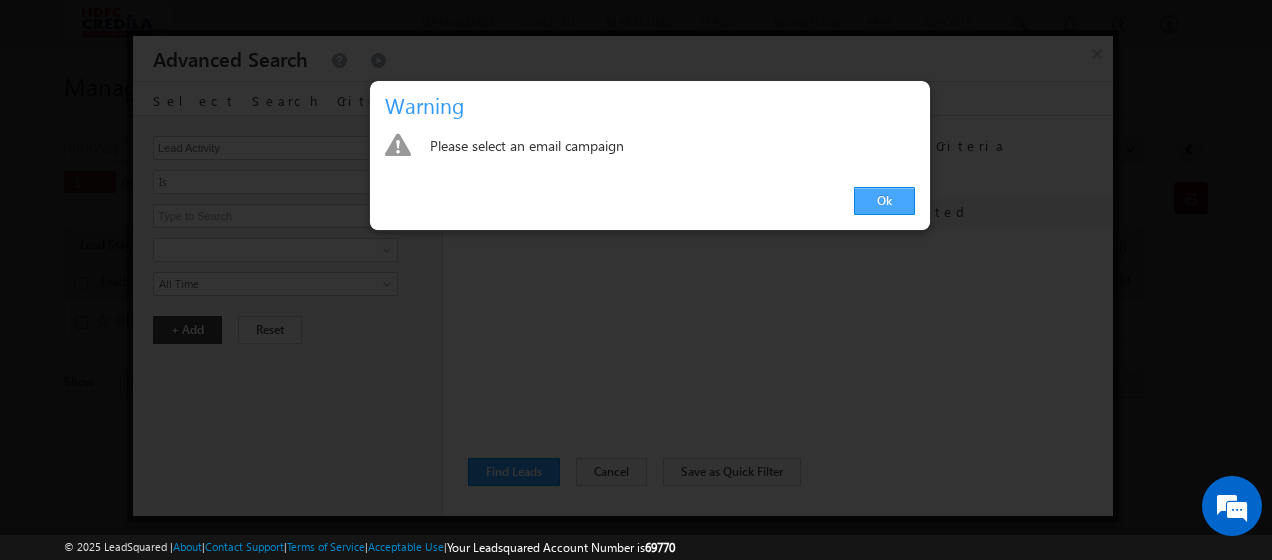 click on "Ok" at bounding box center (884, 201) 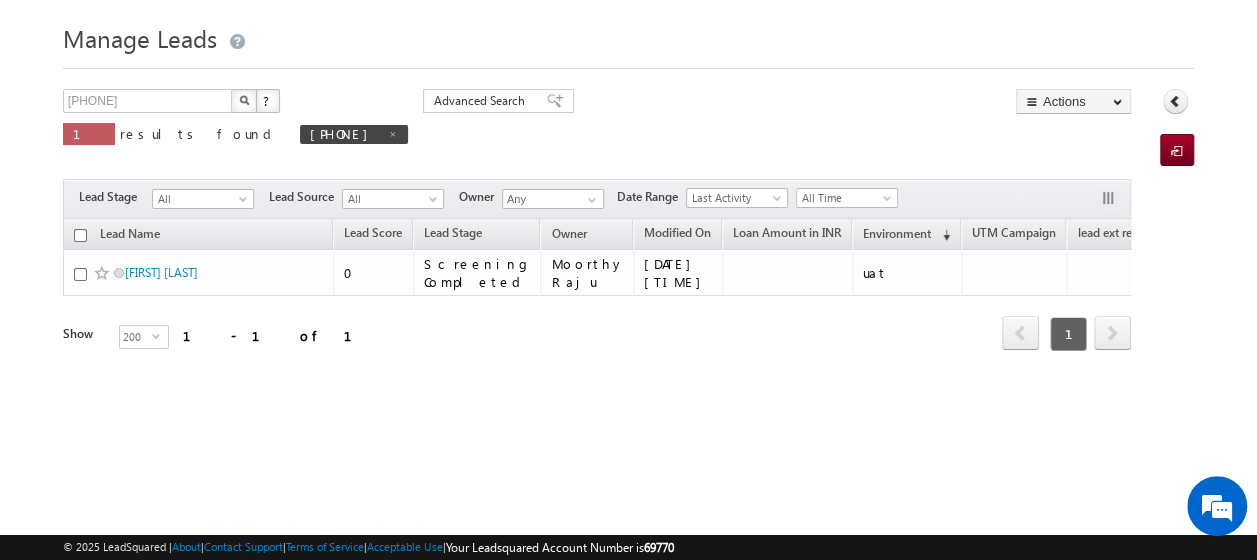 scroll, scrollTop: 56, scrollLeft: 0, axis: vertical 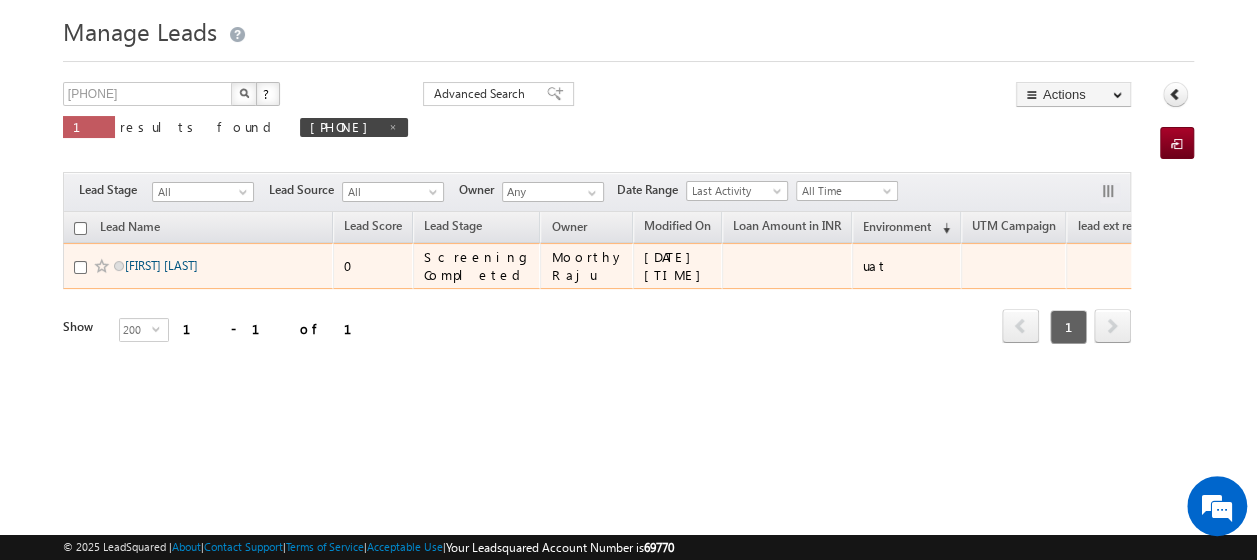 click on "Gajjala Roshan" at bounding box center [161, 265] 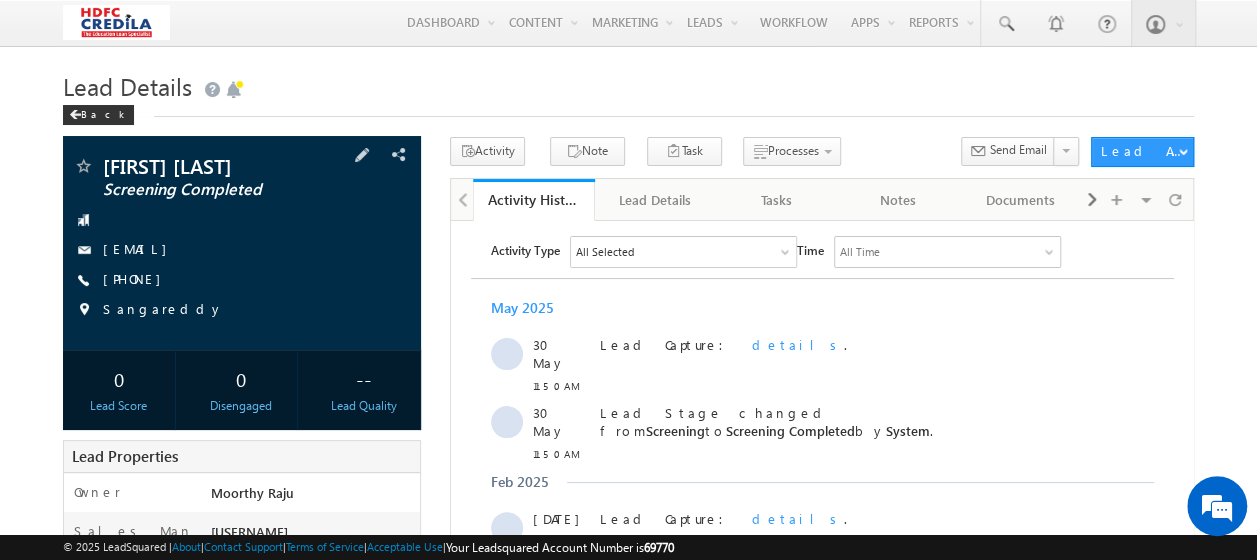 scroll, scrollTop: 0, scrollLeft: 0, axis: both 